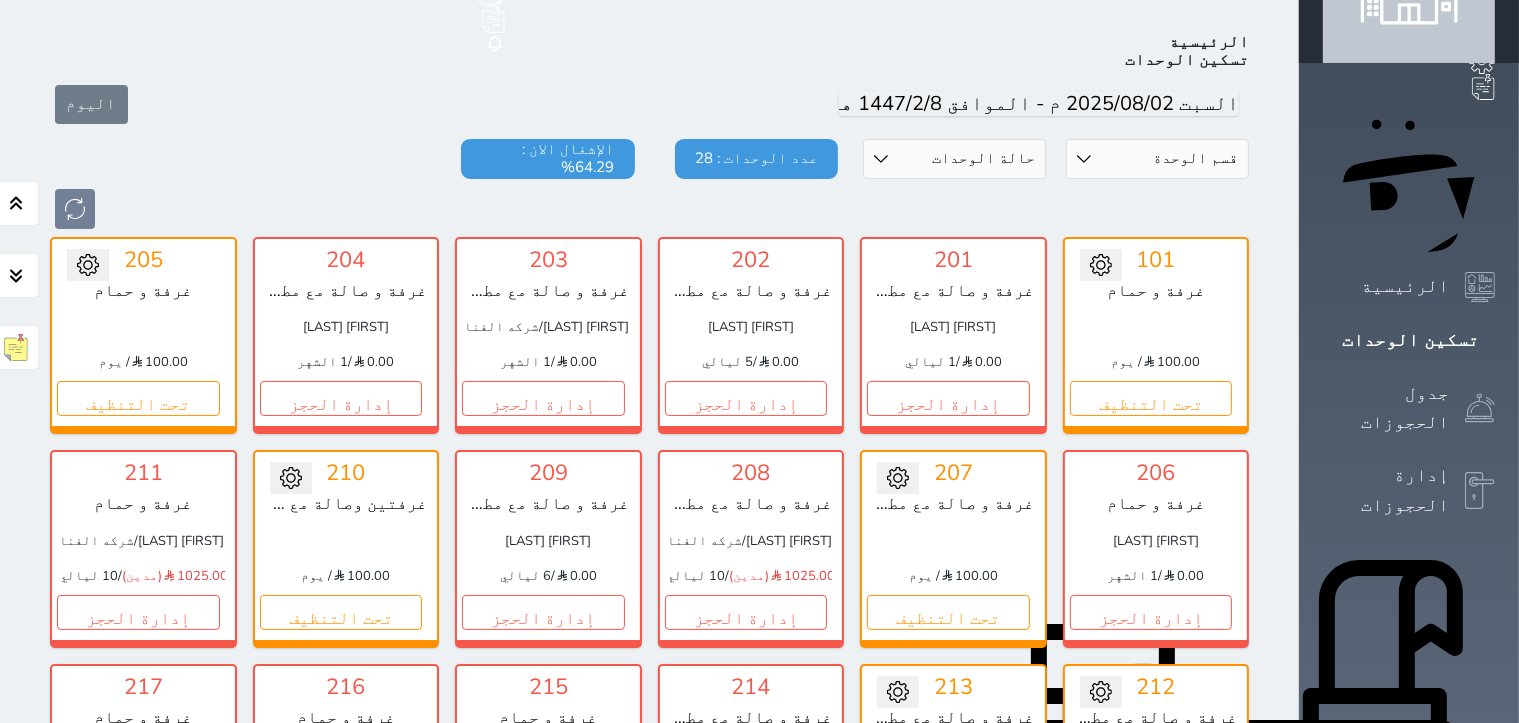 scroll, scrollTop: 109, scrollLeft: 0, axis: vertical 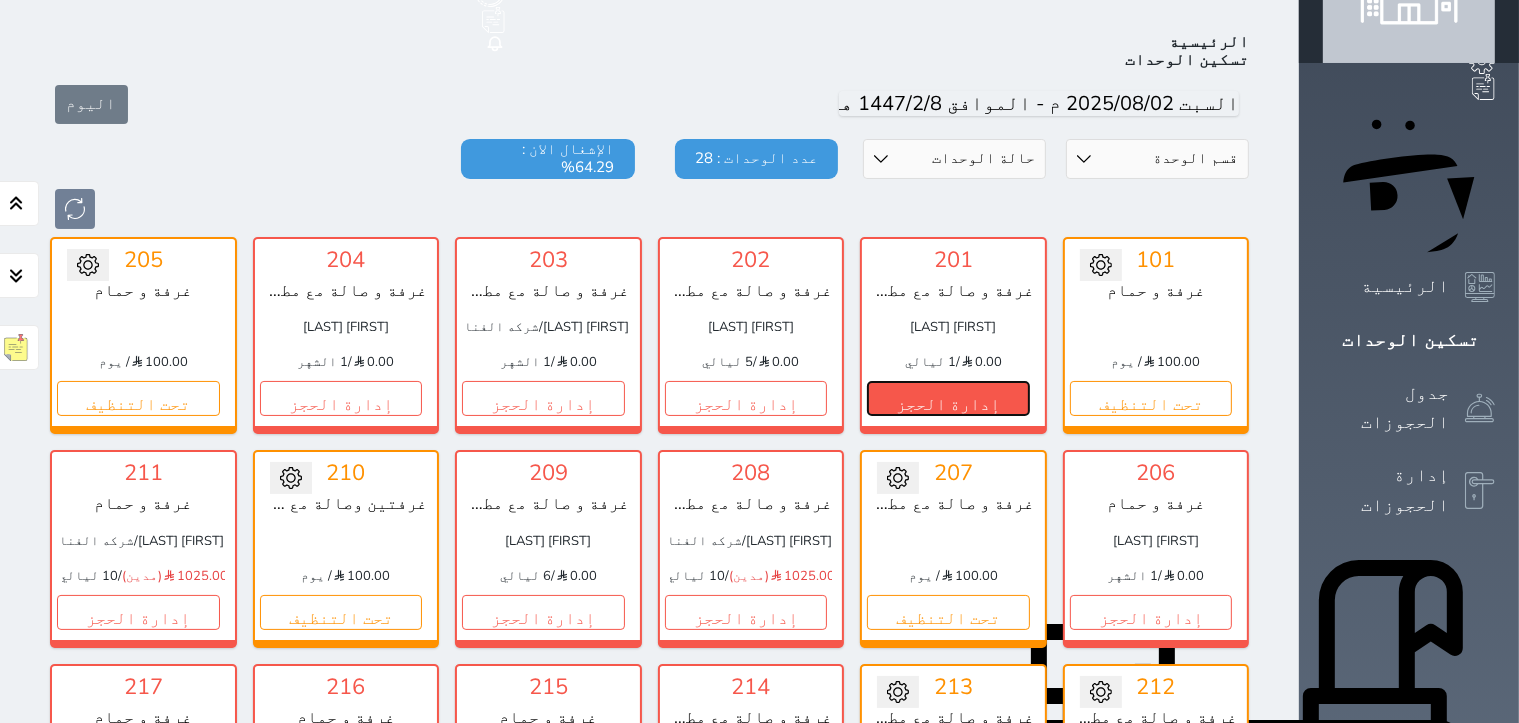 click on "إدارة الحجز" at bounding box center (948, 398) 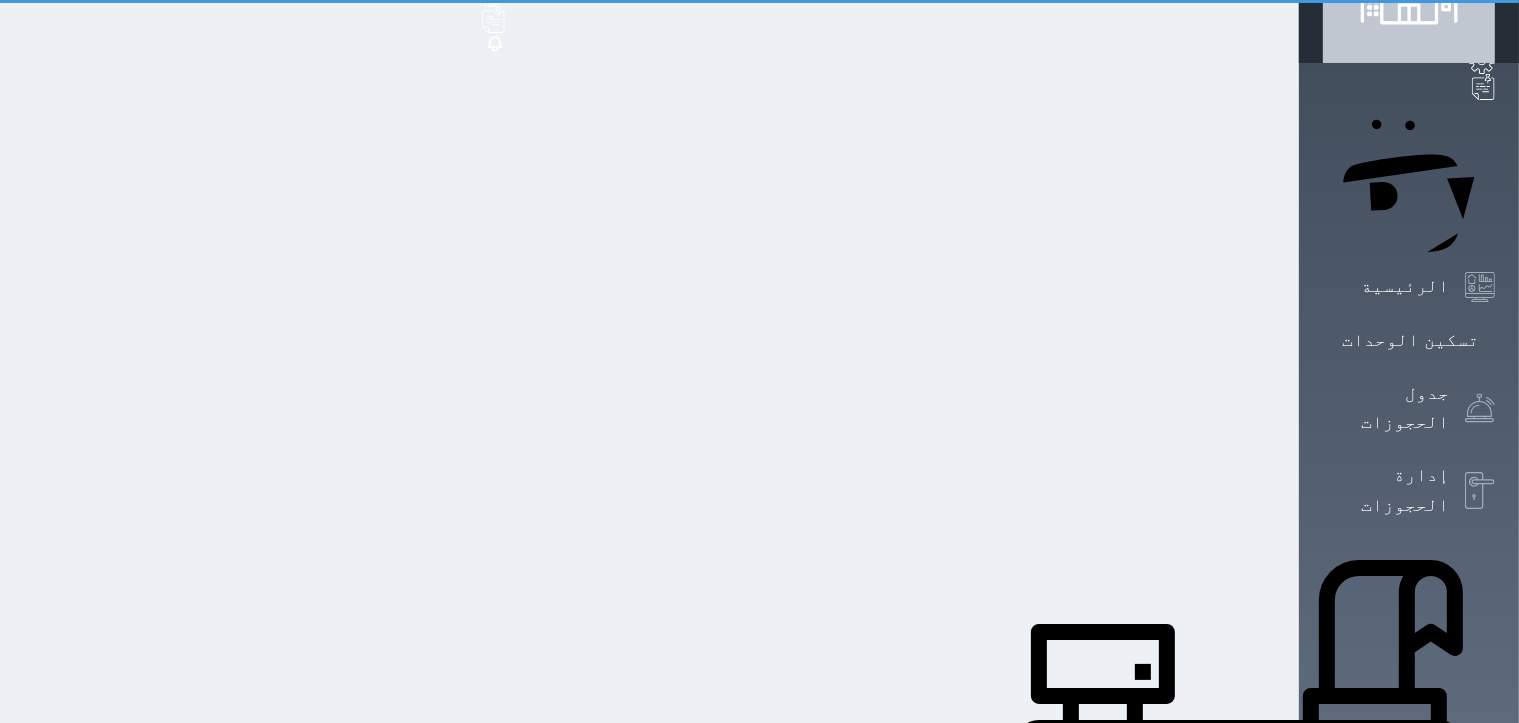 scroll, scrollTop: 0, scrollLeft: 0, axis: both 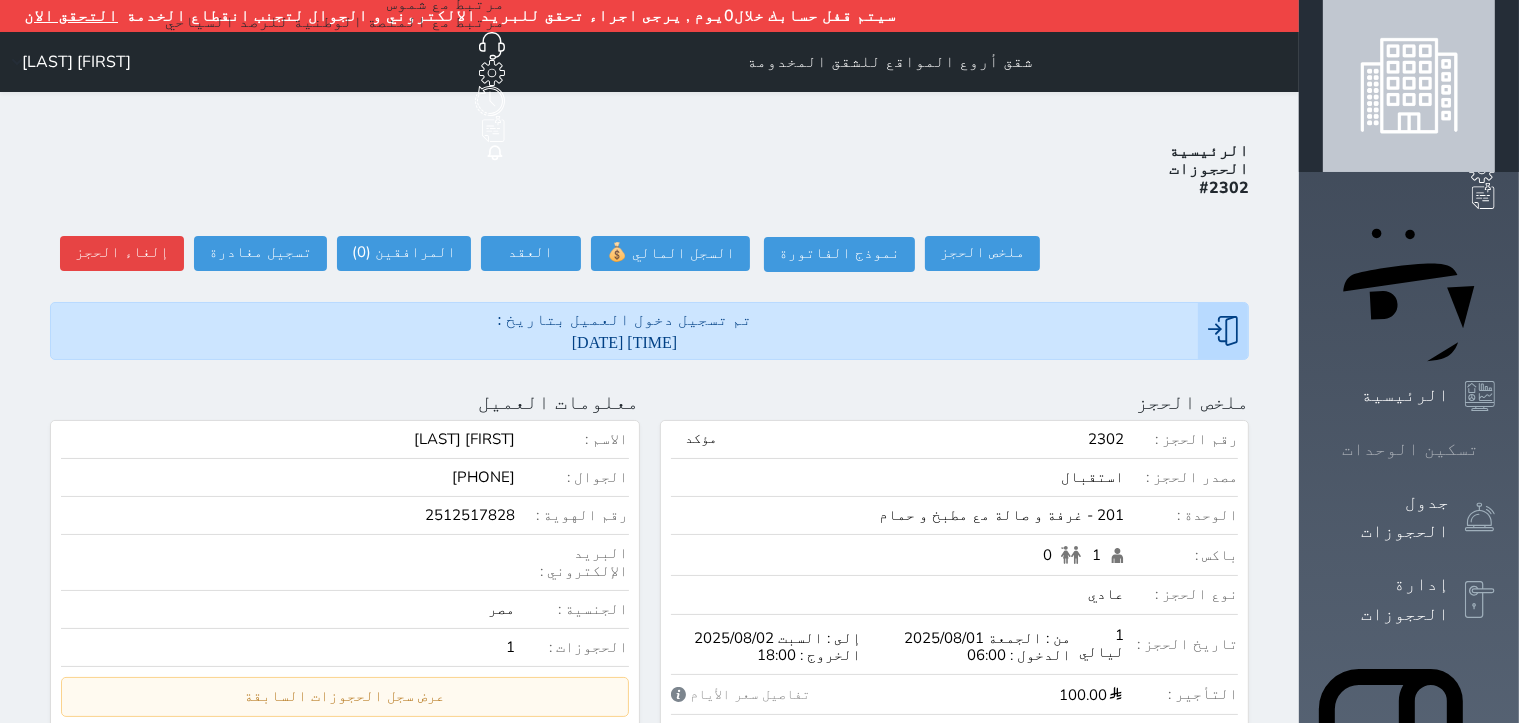 click 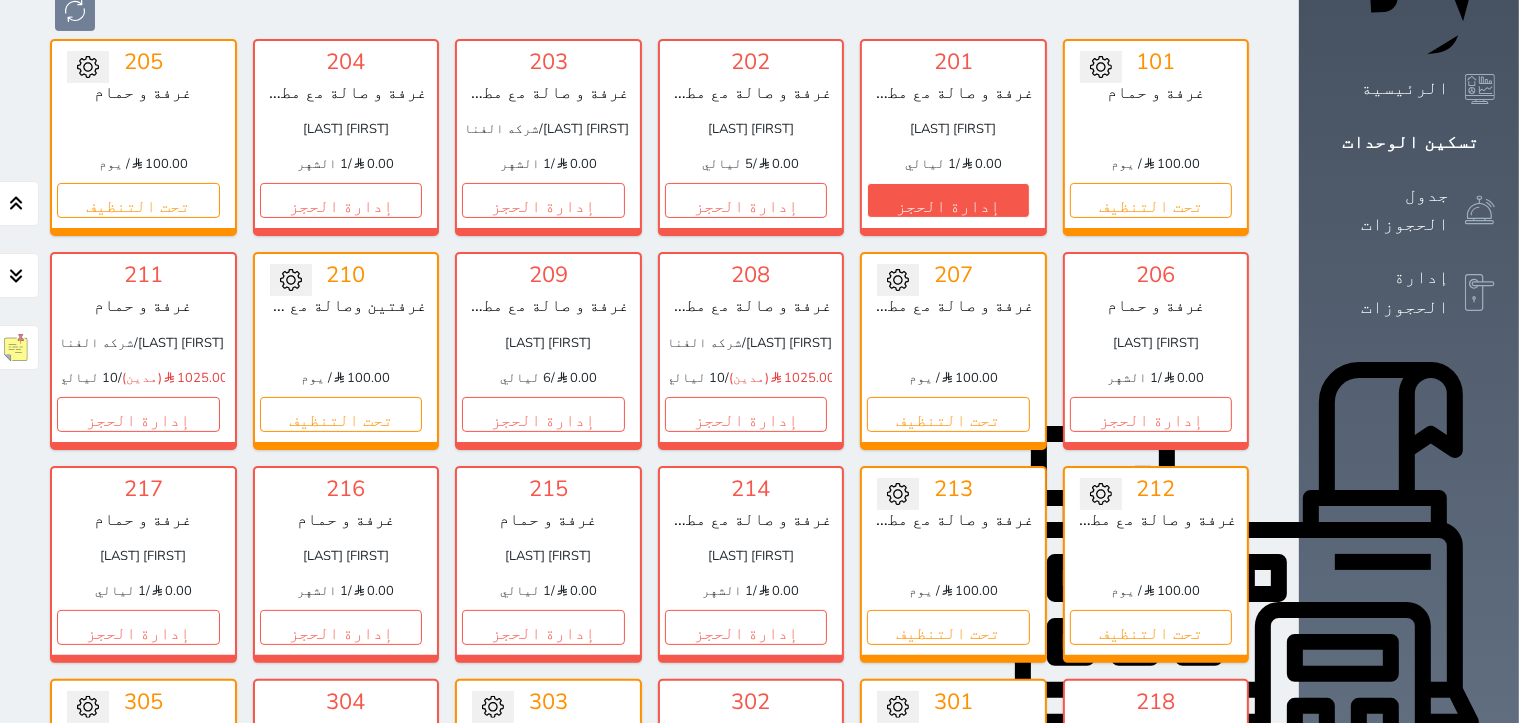 scroll, scrollTop: 309, scrollLeft: 0, axis: vertical 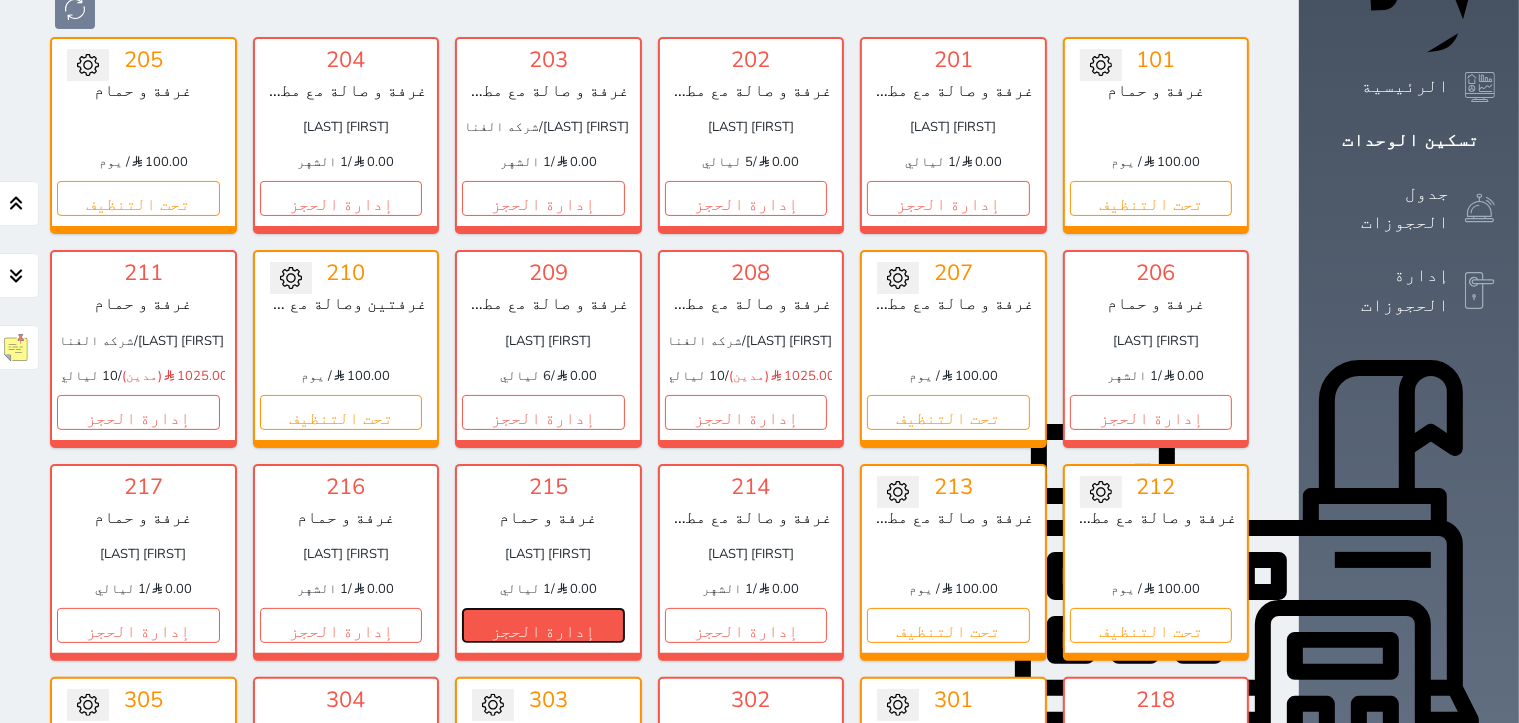 click on "إدارة الحجز" at bounding box center [543, 625] 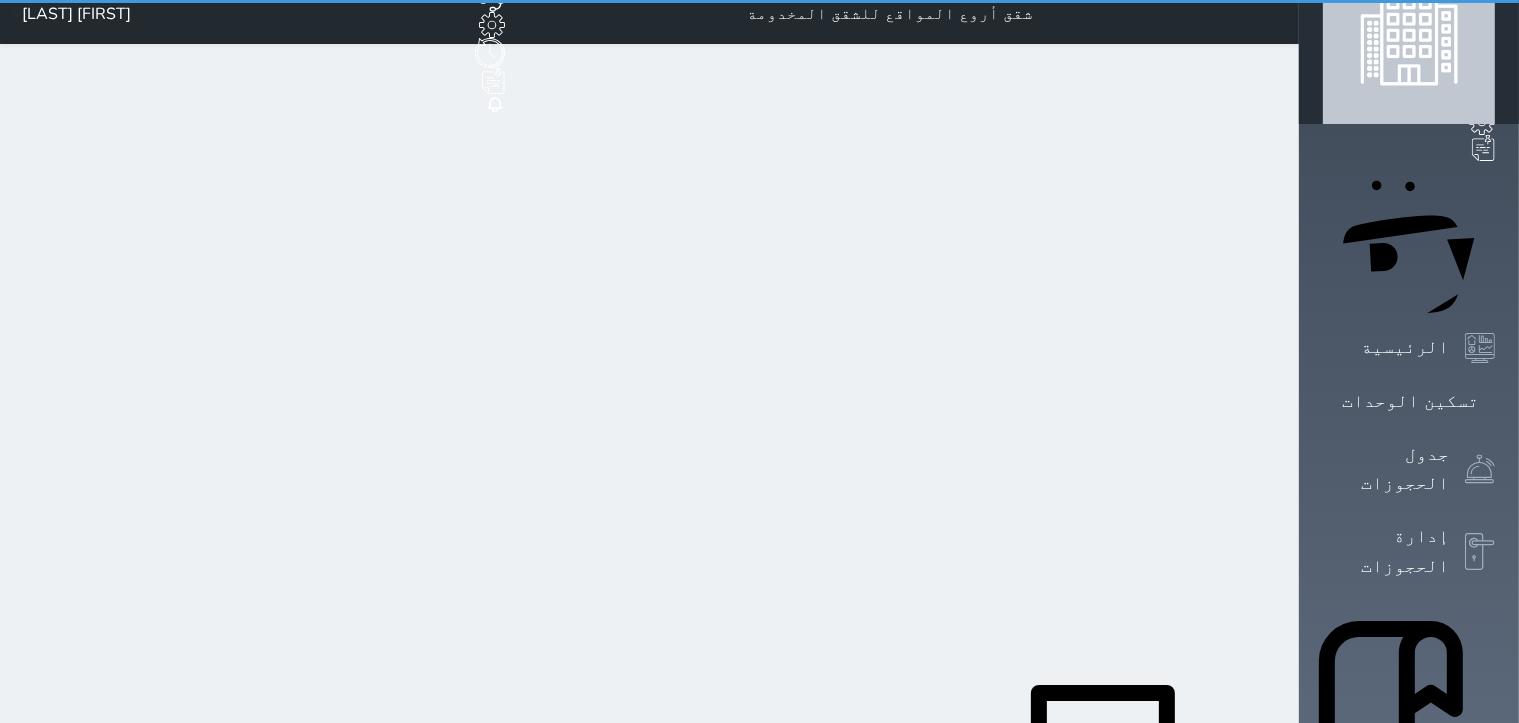 scroll, scrollTop: 0, scrollLeft: 0, axis: both 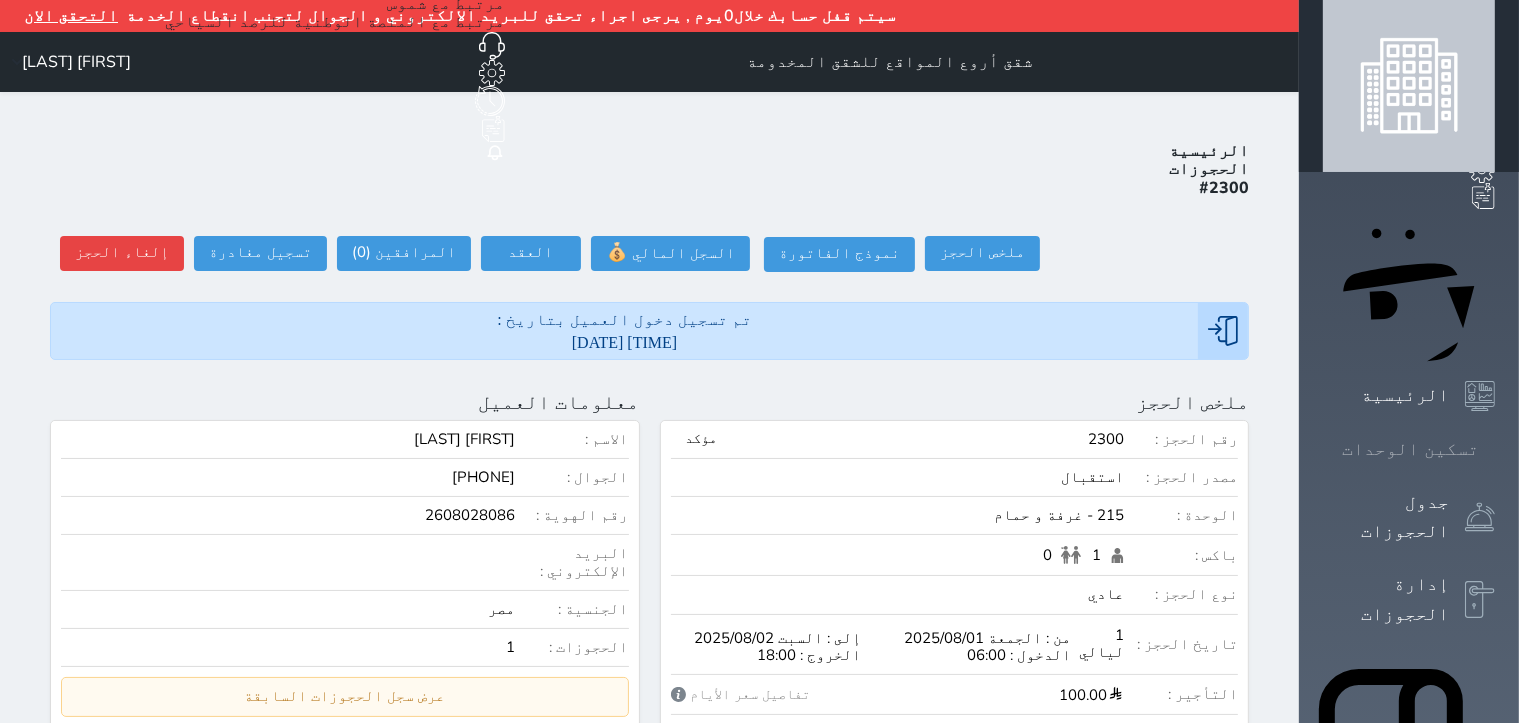 click 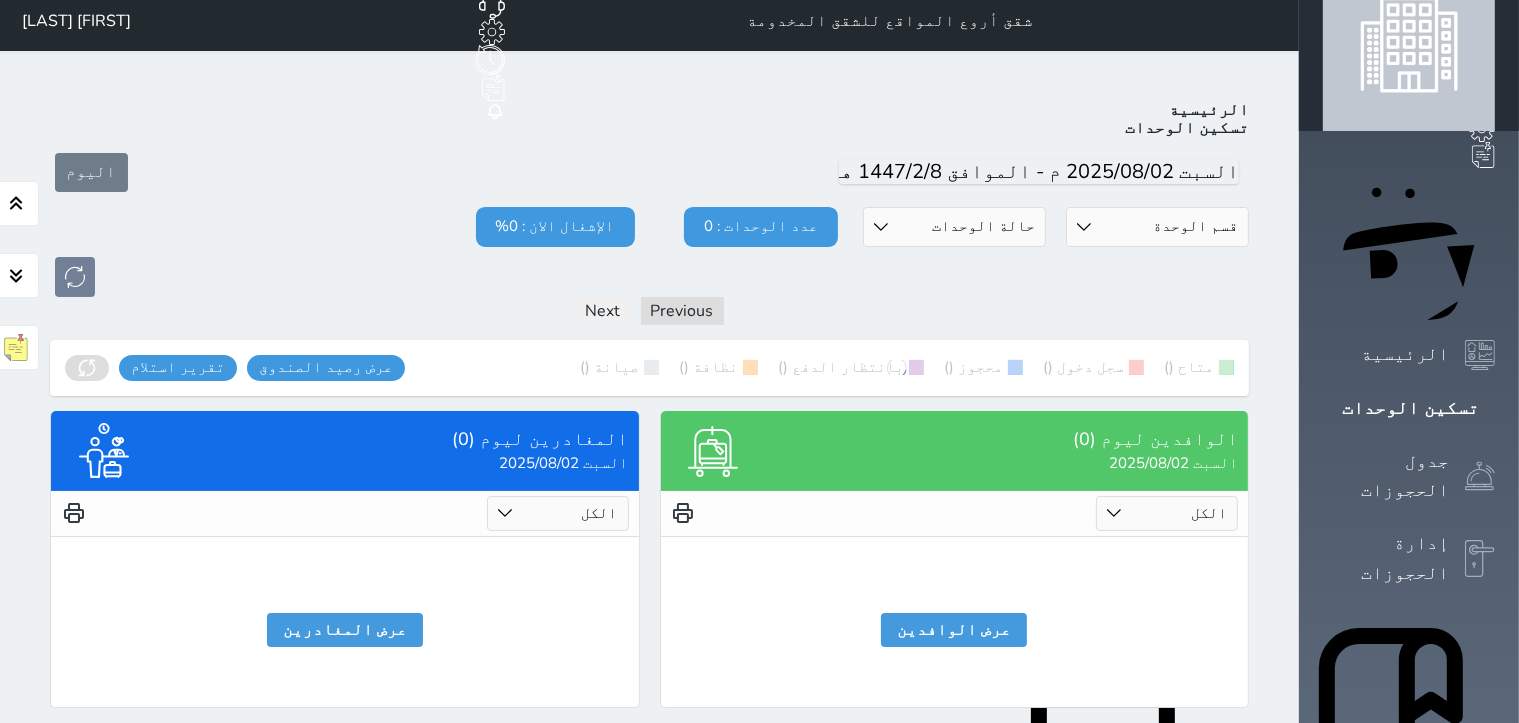 scroll, scrollTop: 0, scrollLeft: 0, axis: both 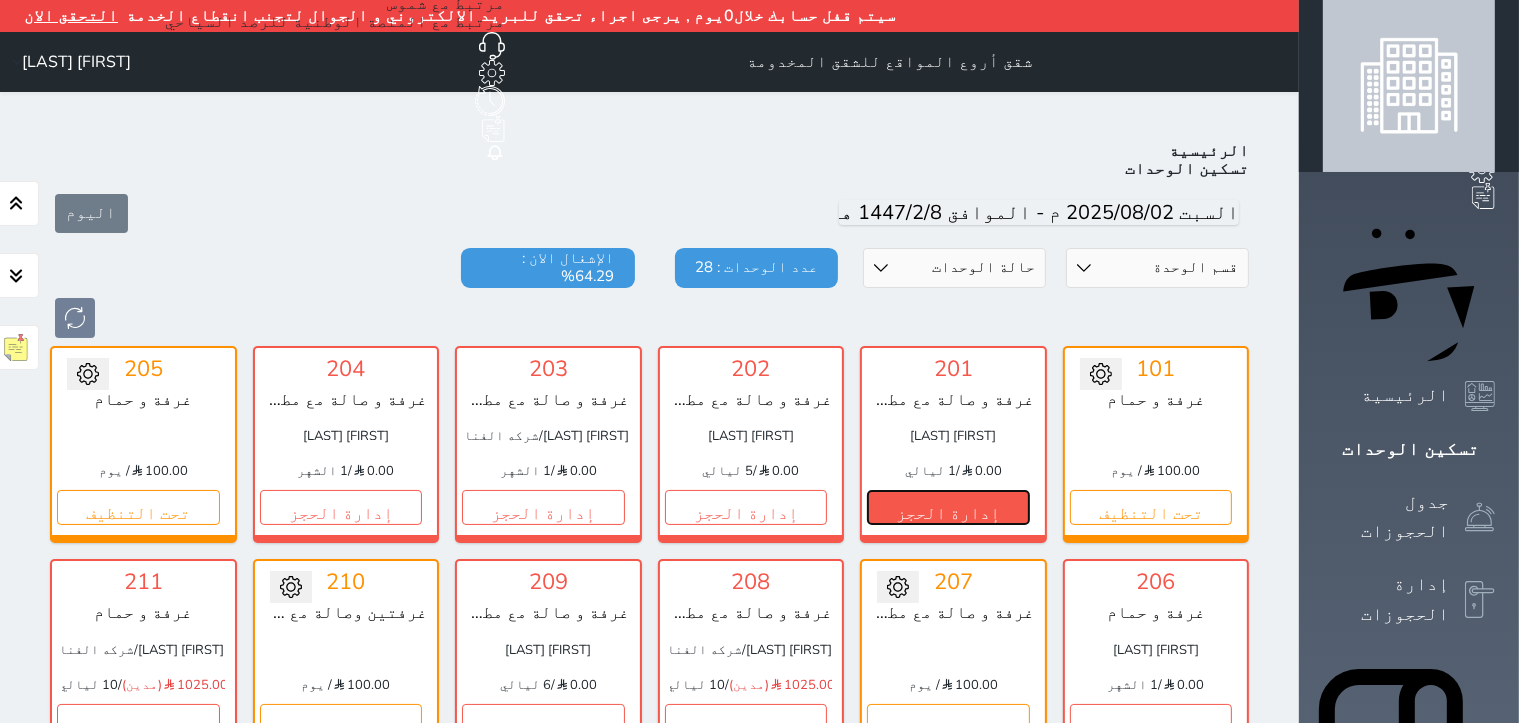 click on "إدارة الحجز" at bounding box center (948, 507) 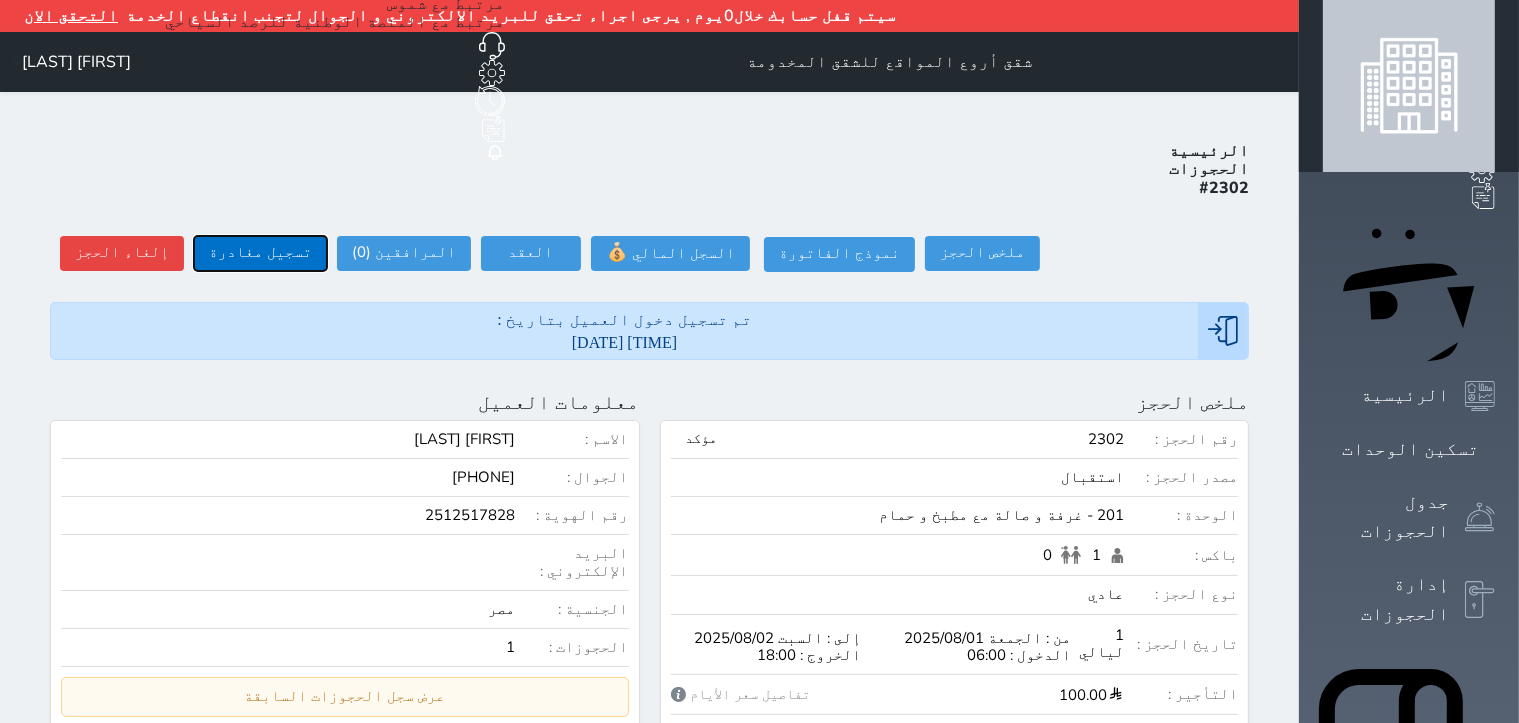 click on "تسجيل مغادرة" at bounding box center (260, 253) 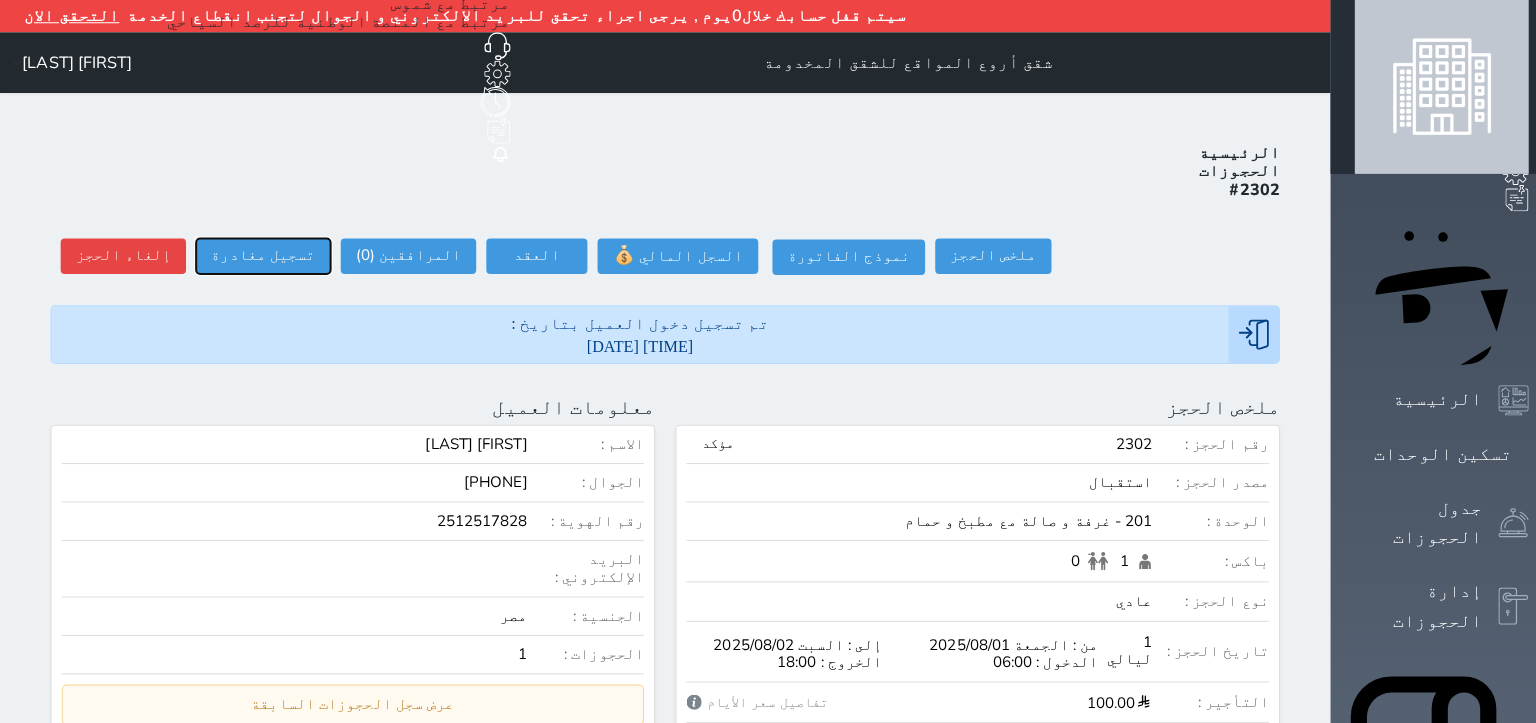 type on "14:59" 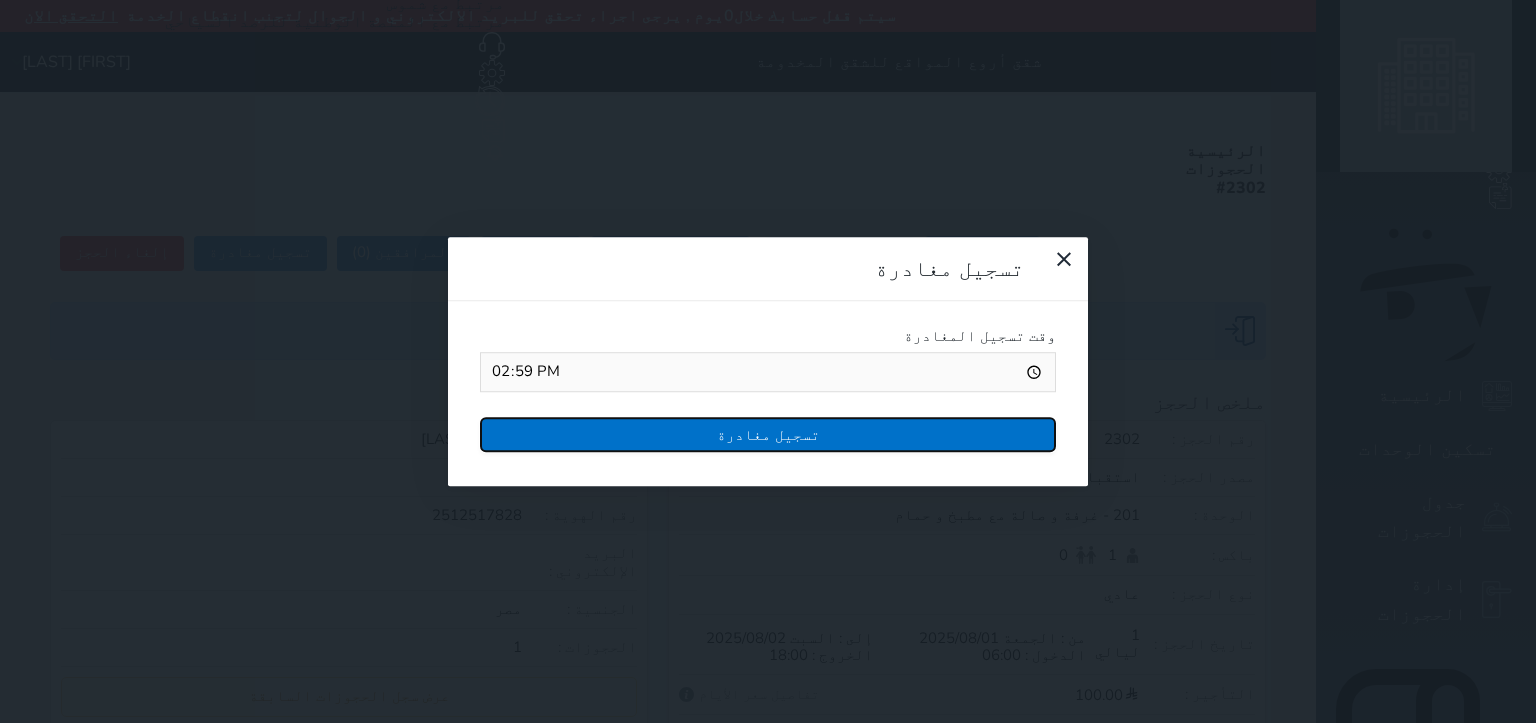 click on "تسجيل مغادرة" at bounding box center (768, 434) 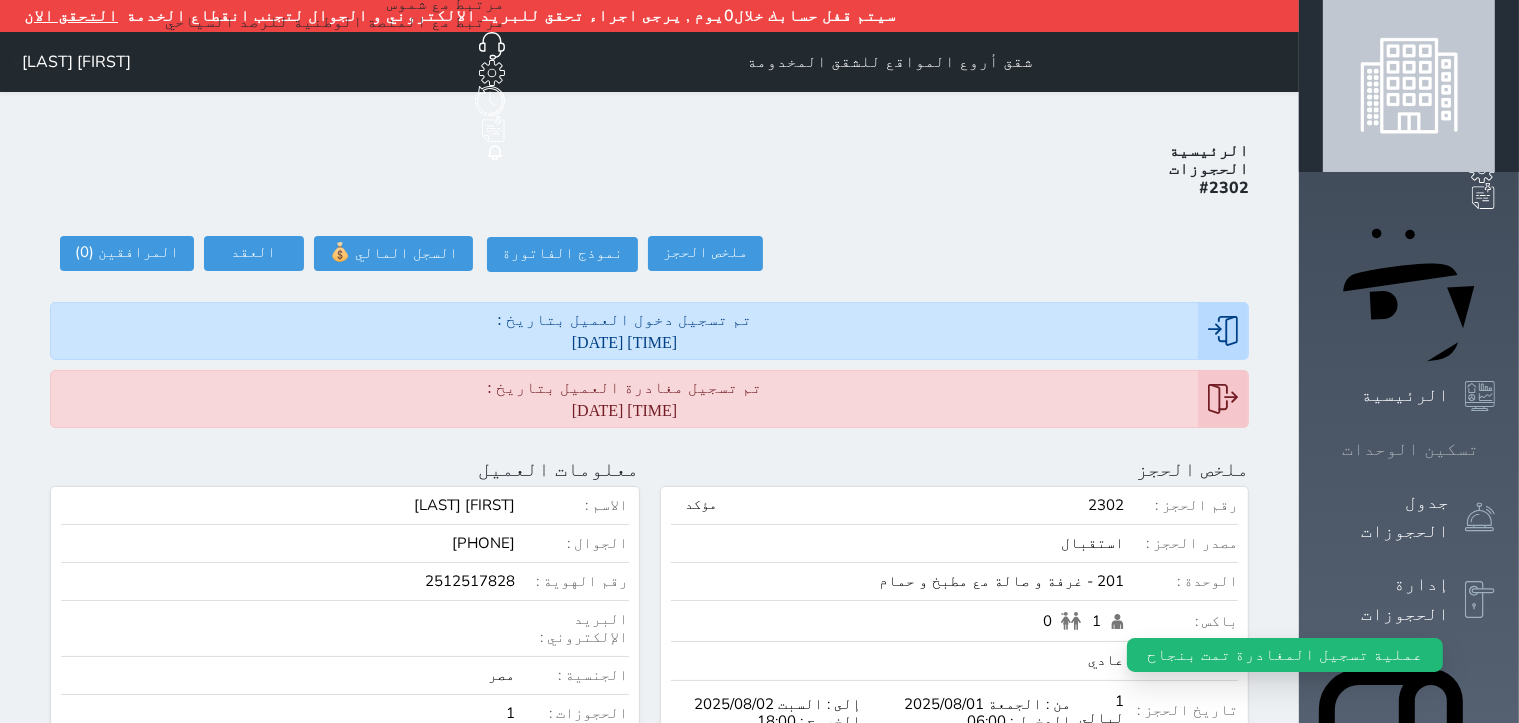 click 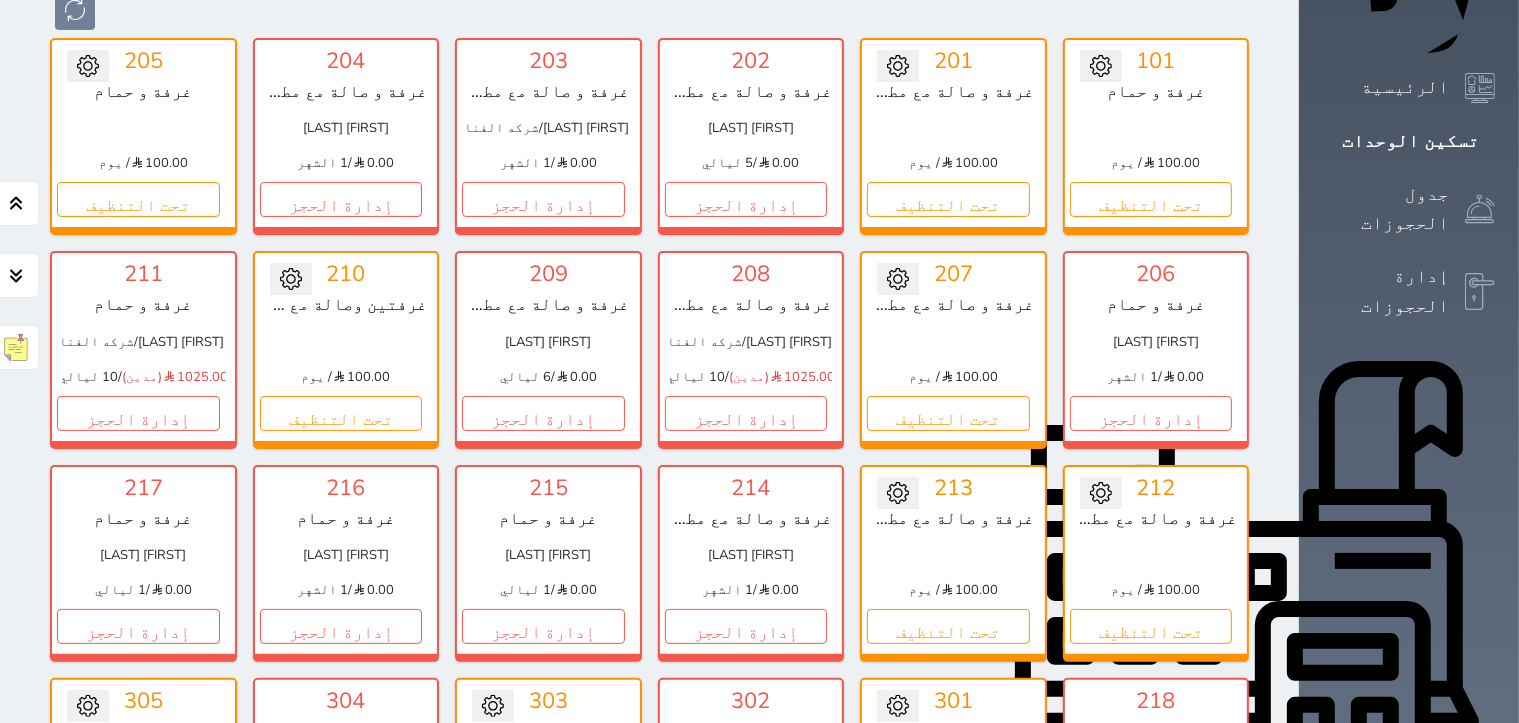 scroll, scrollTop: 309, scrollLeft: 0, axis: vertical 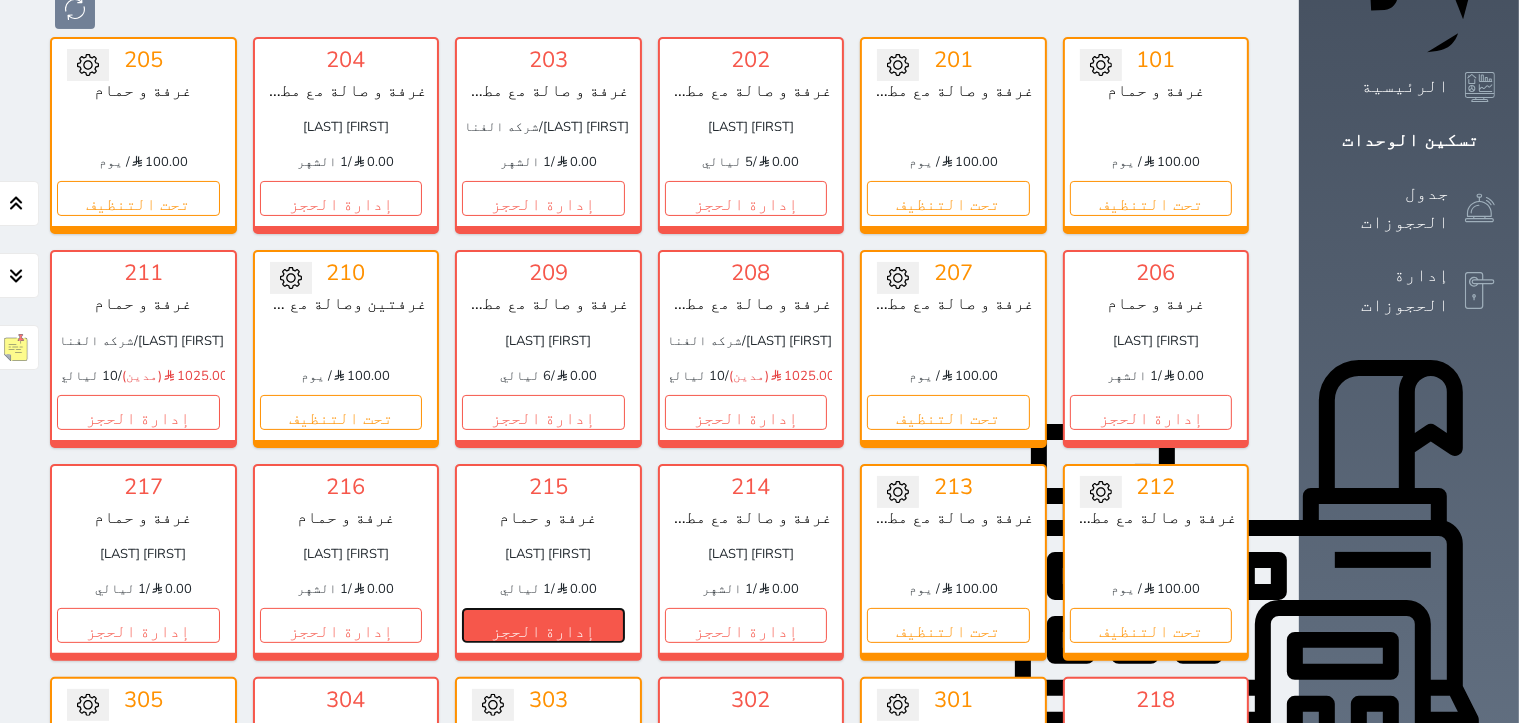 click on "إدارة الحجز" at bounding box center [543, 625] 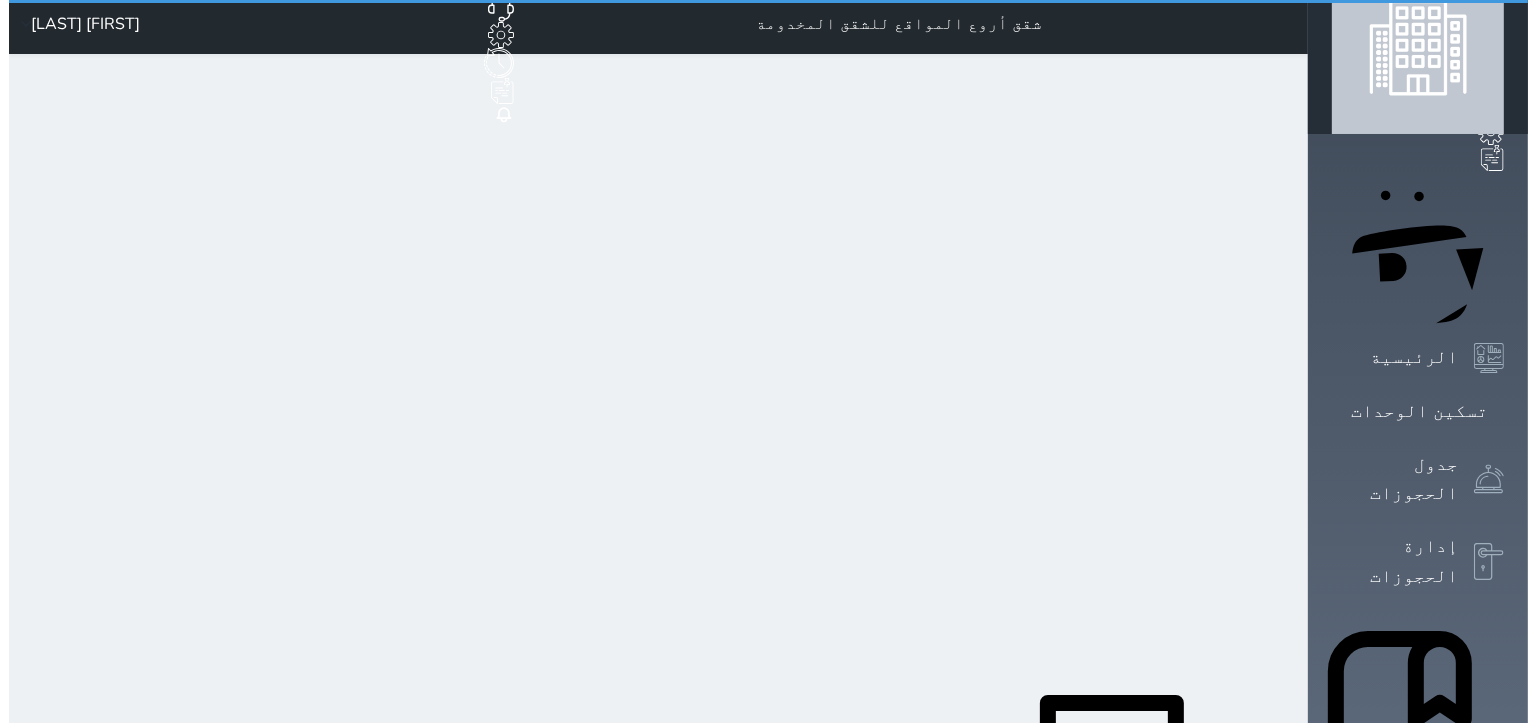 scroll, scrollTop: 0, scrollLeft: 0, axis: both 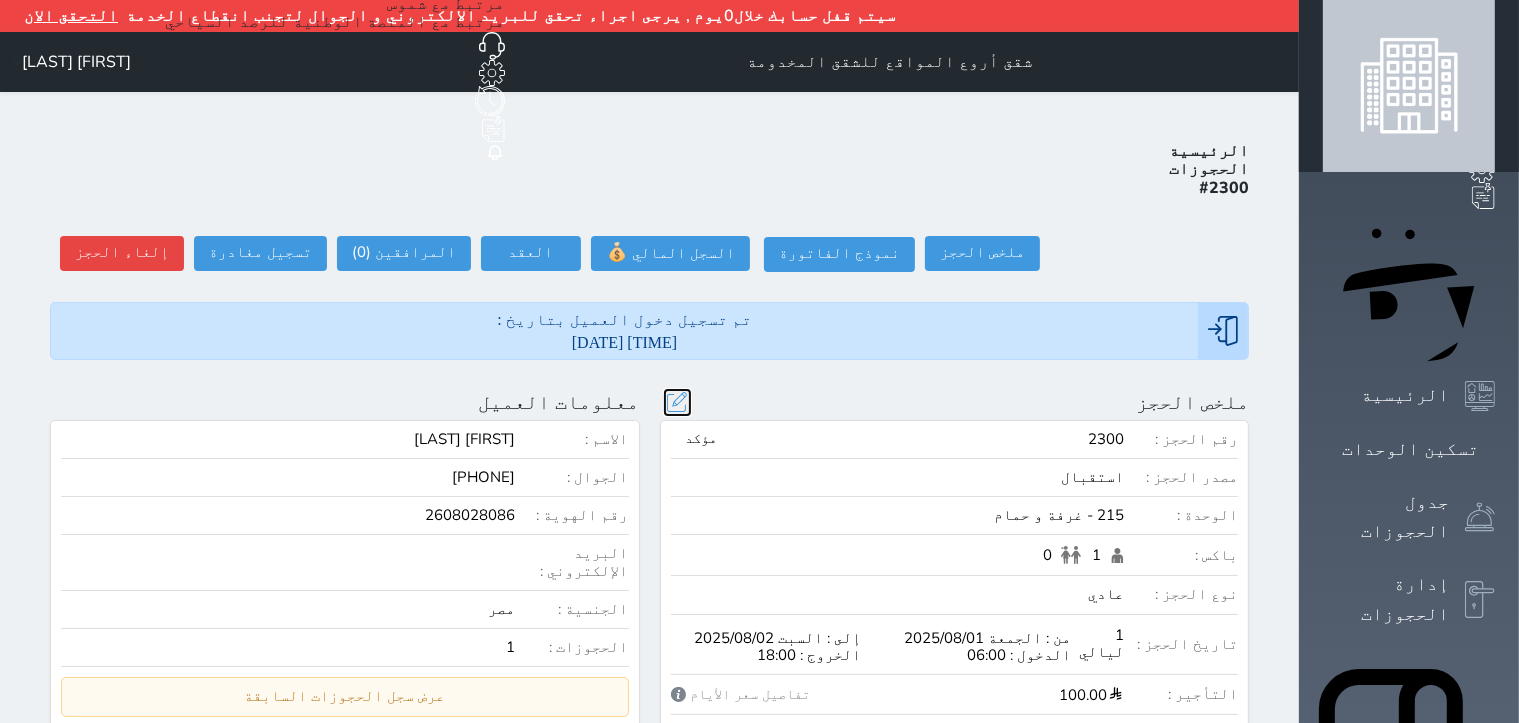 click at bounding box center (677, 402) 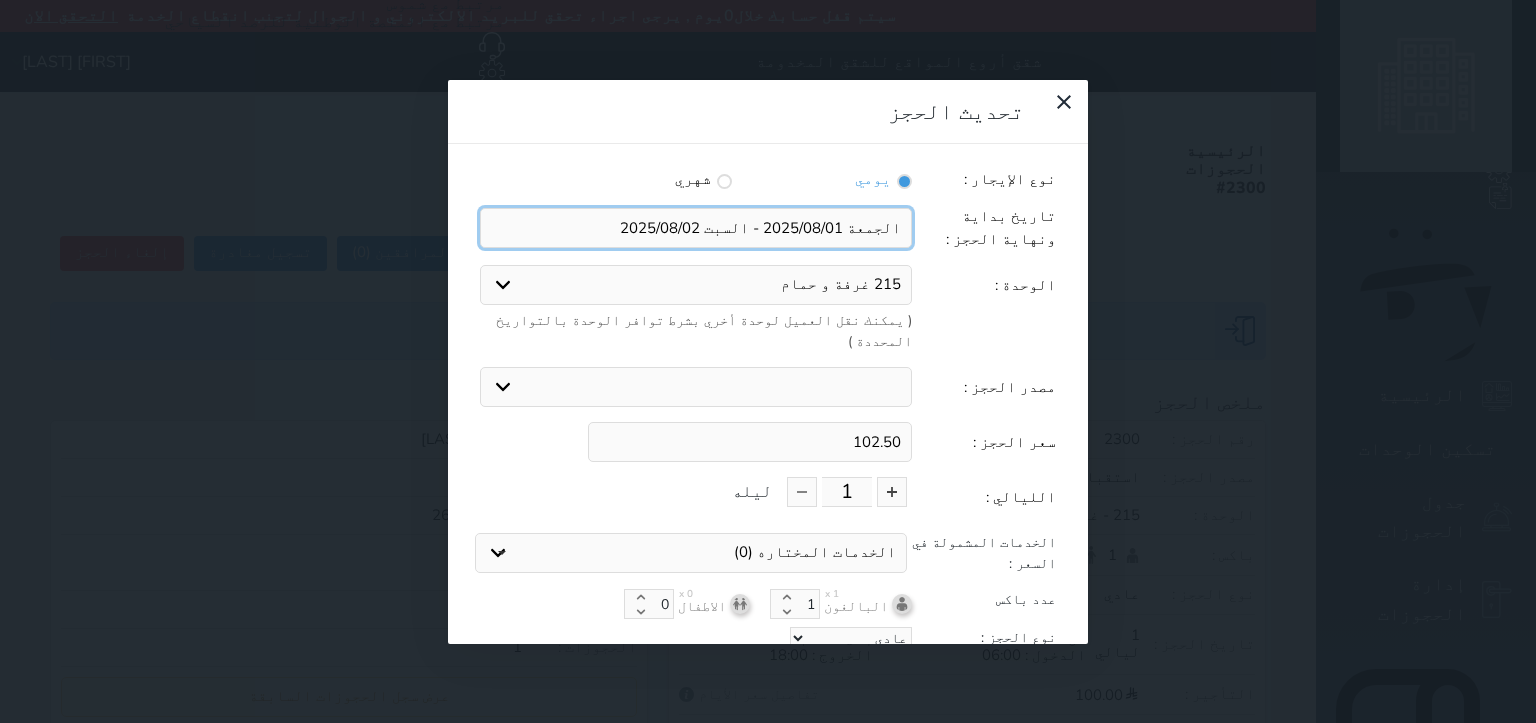 click at bounding box center [696, 228] 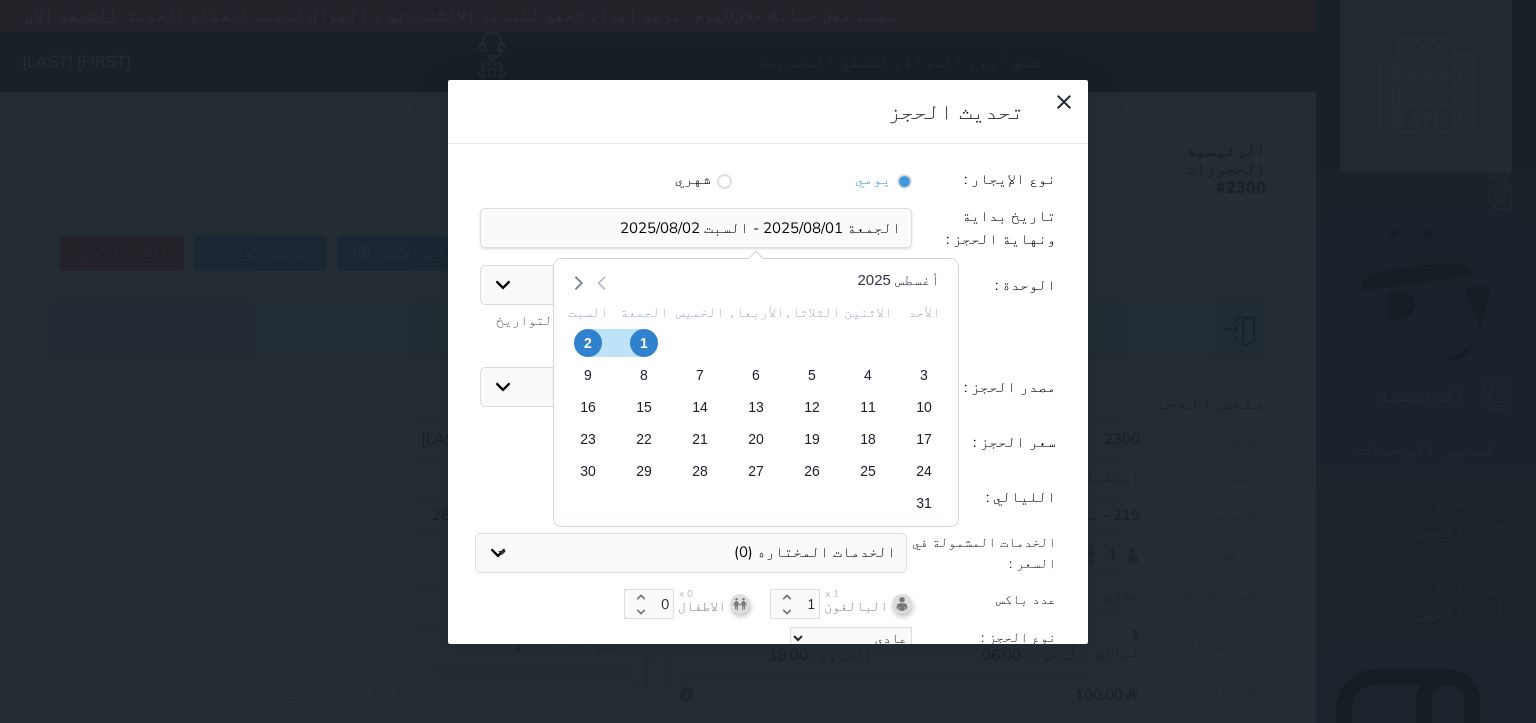 click 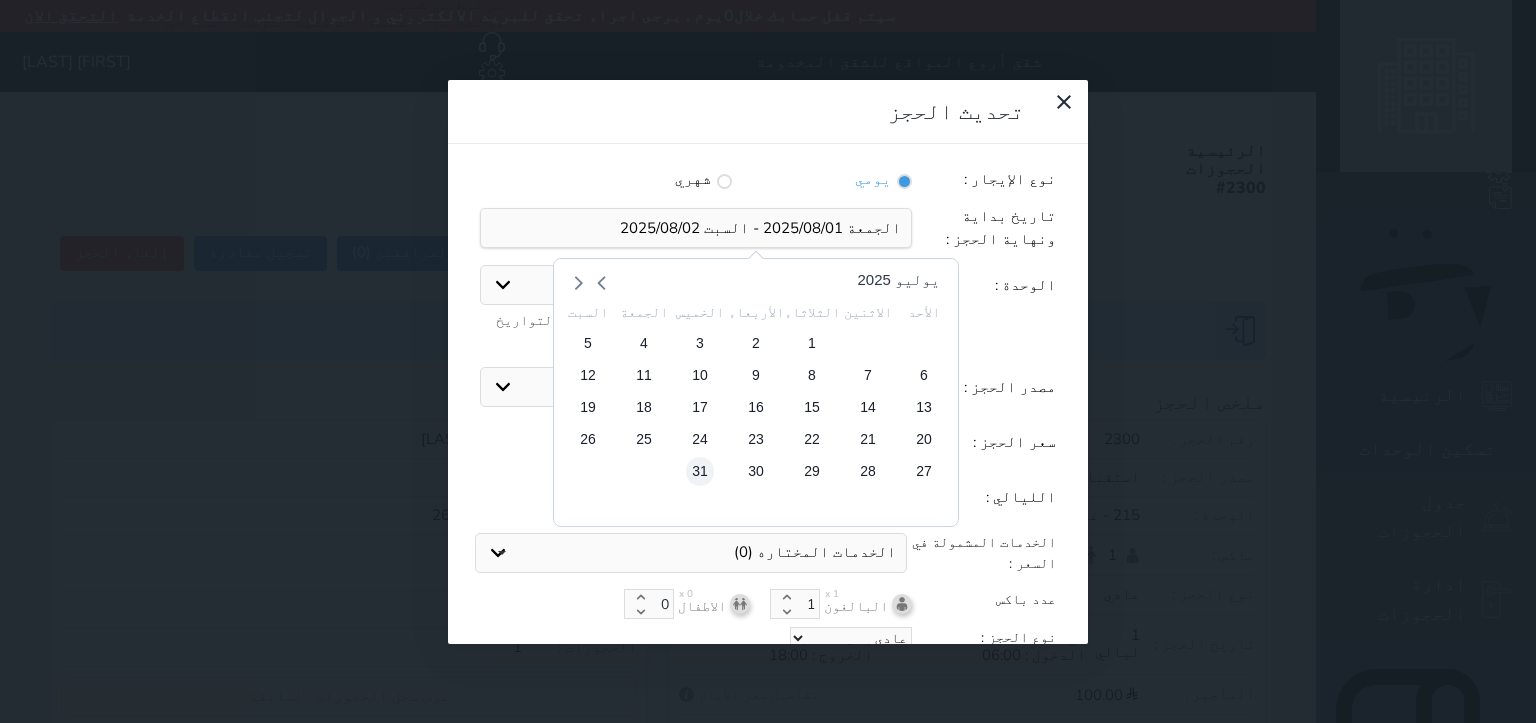 click on "31" at bounding box center [700, 471] 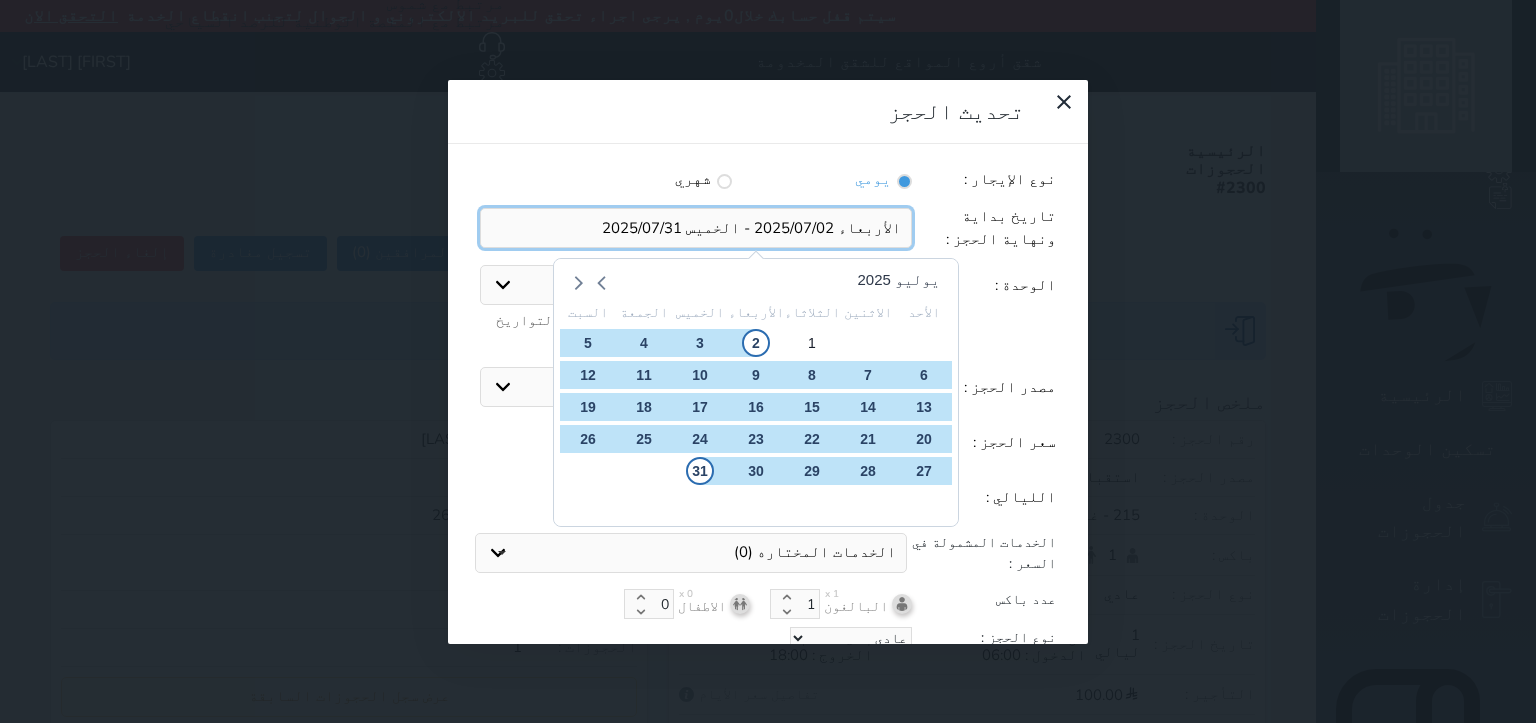 click at bounding box center [696, 228] 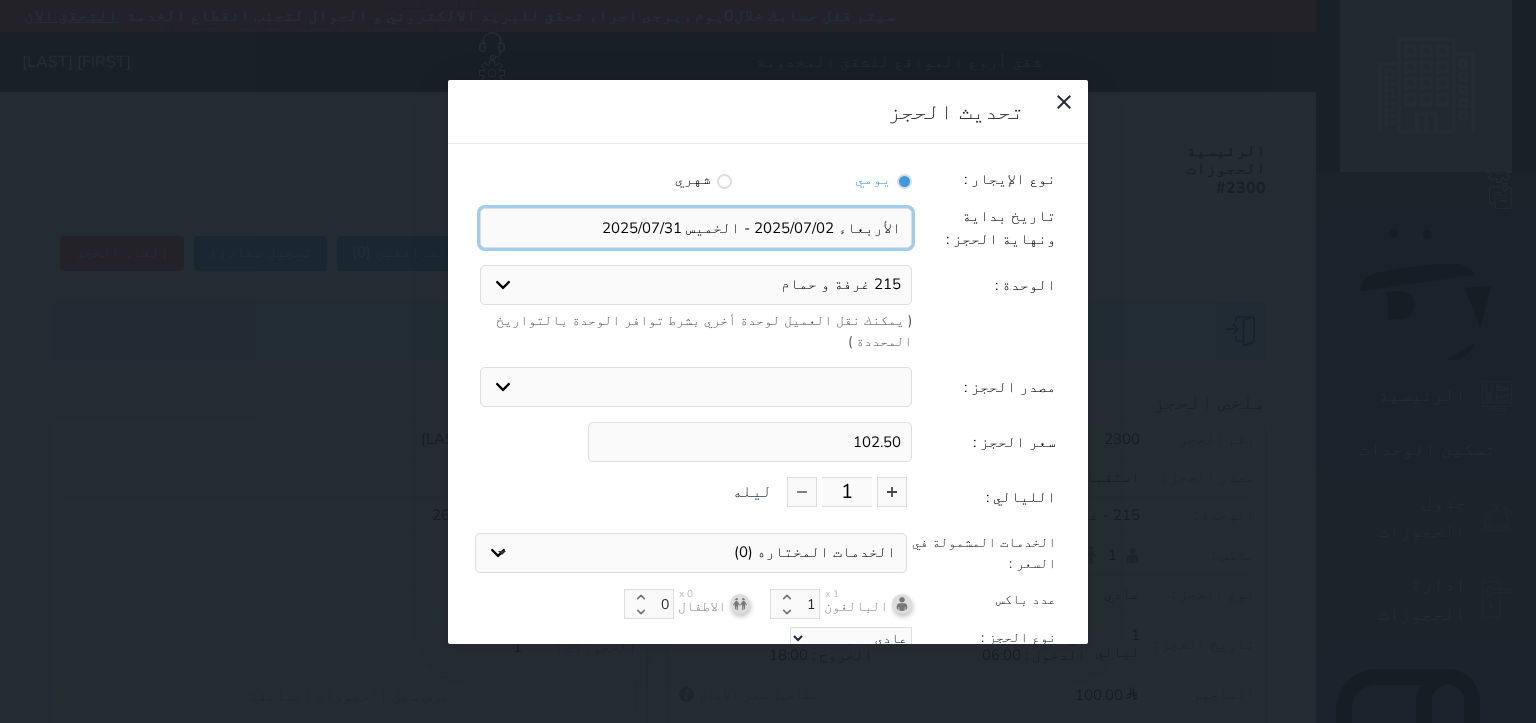 click at bounding box center (696, 228) 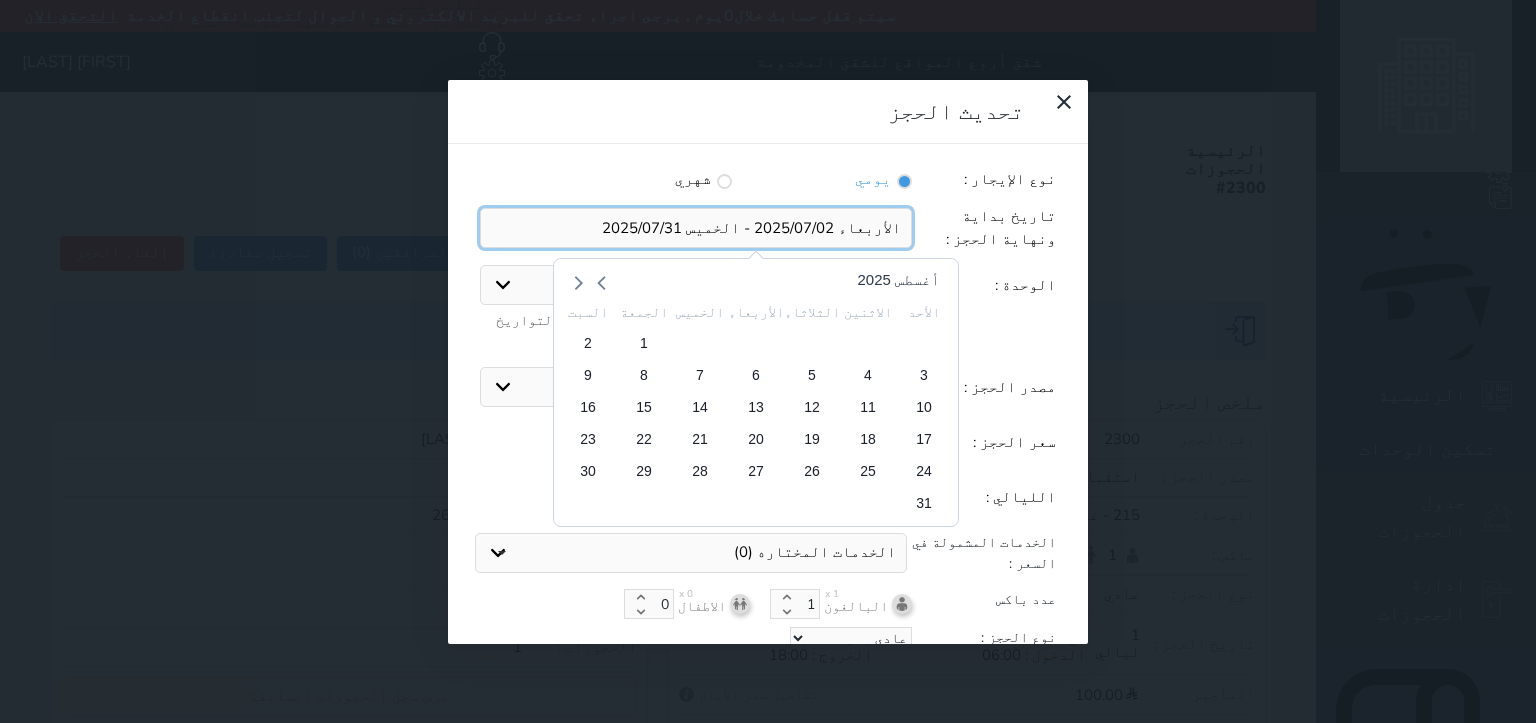 click at bounding box center (696, 228) 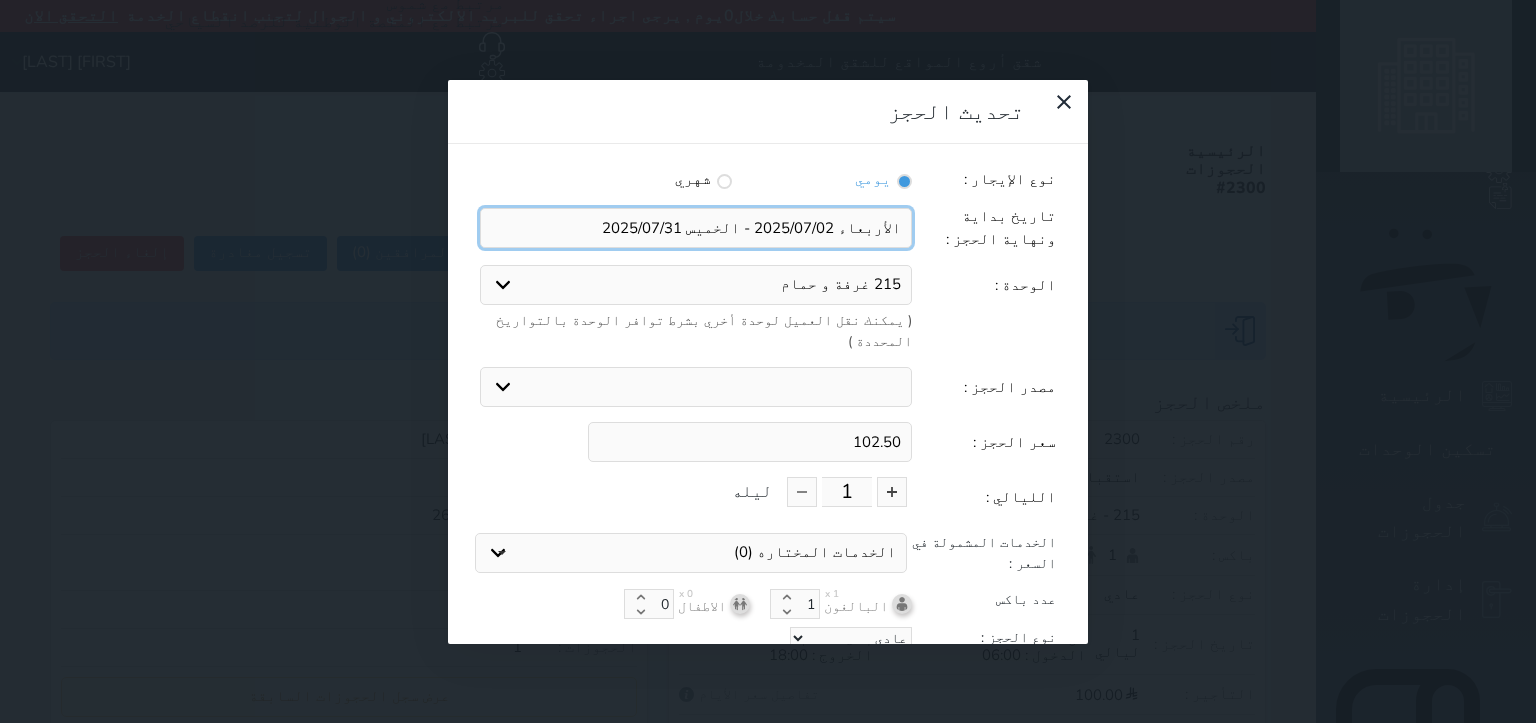 click at bounding box center [696, 228] 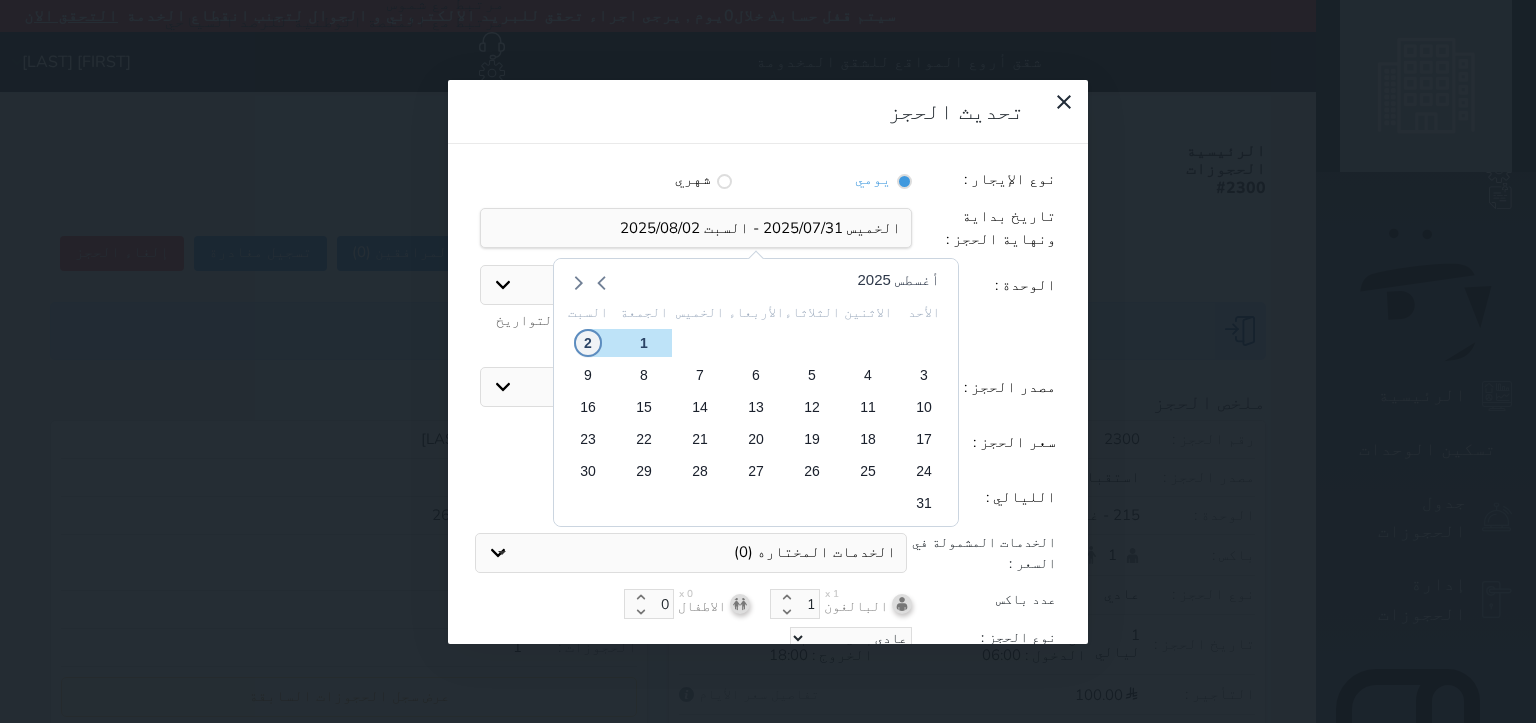 click on "2" at bounding box center [588, 343] 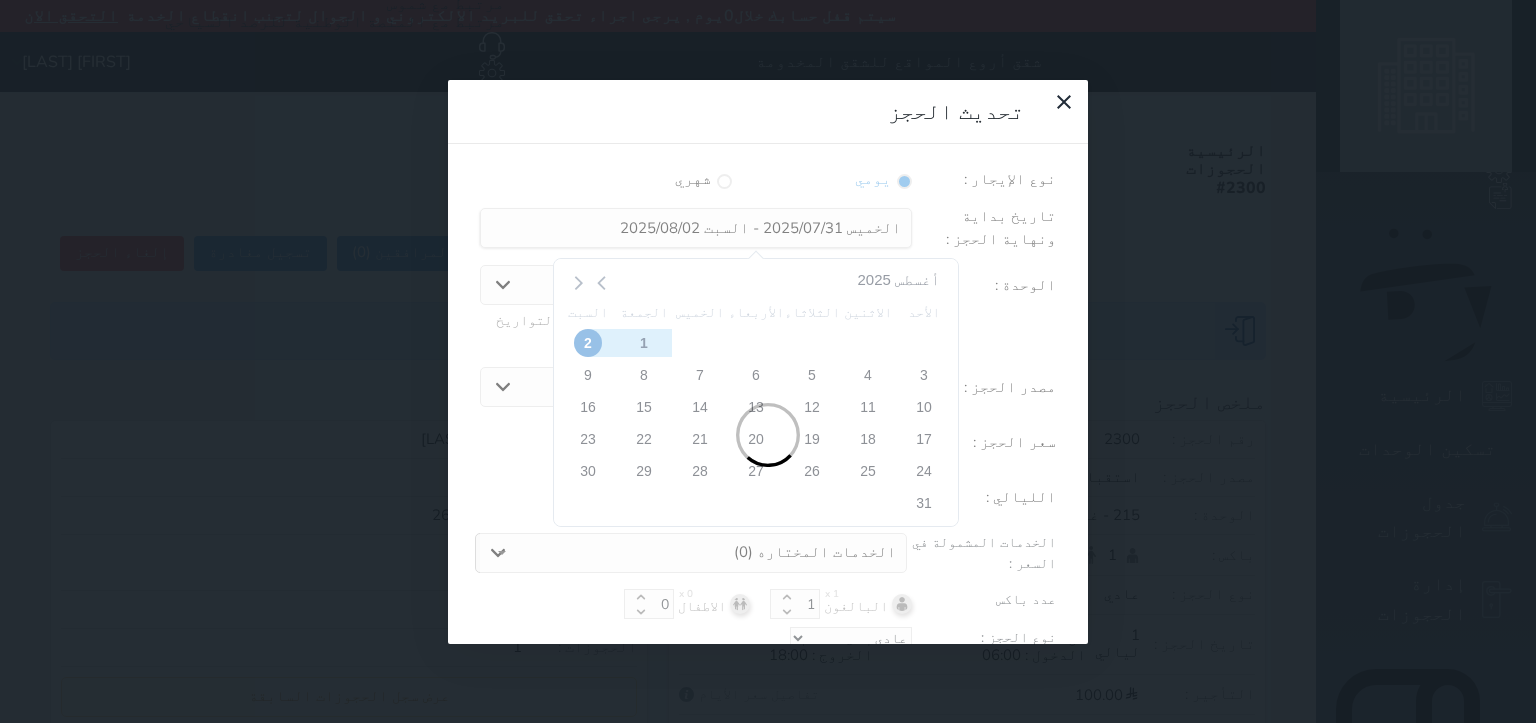type on "2" 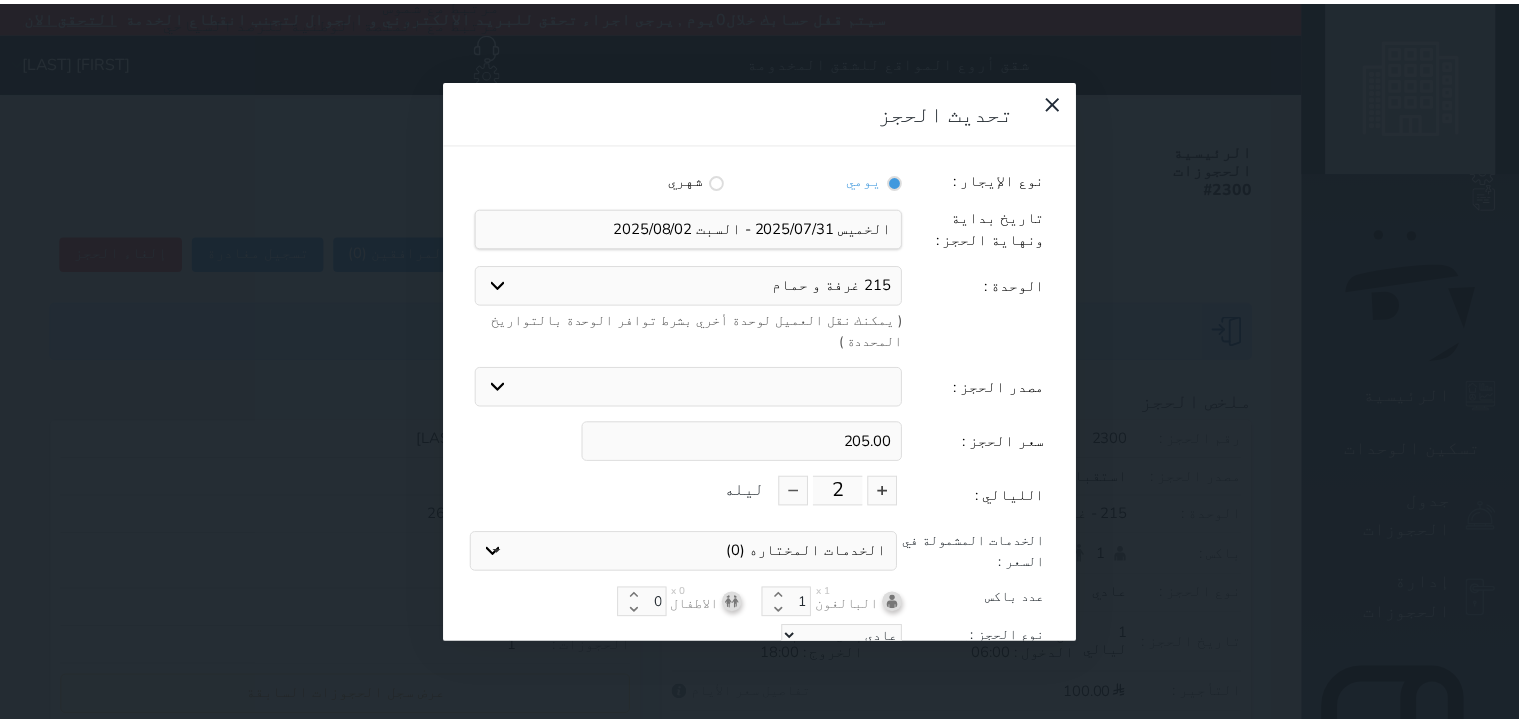 scroll, scrollTop: 44, scrollLeft: 0, axis: vertical 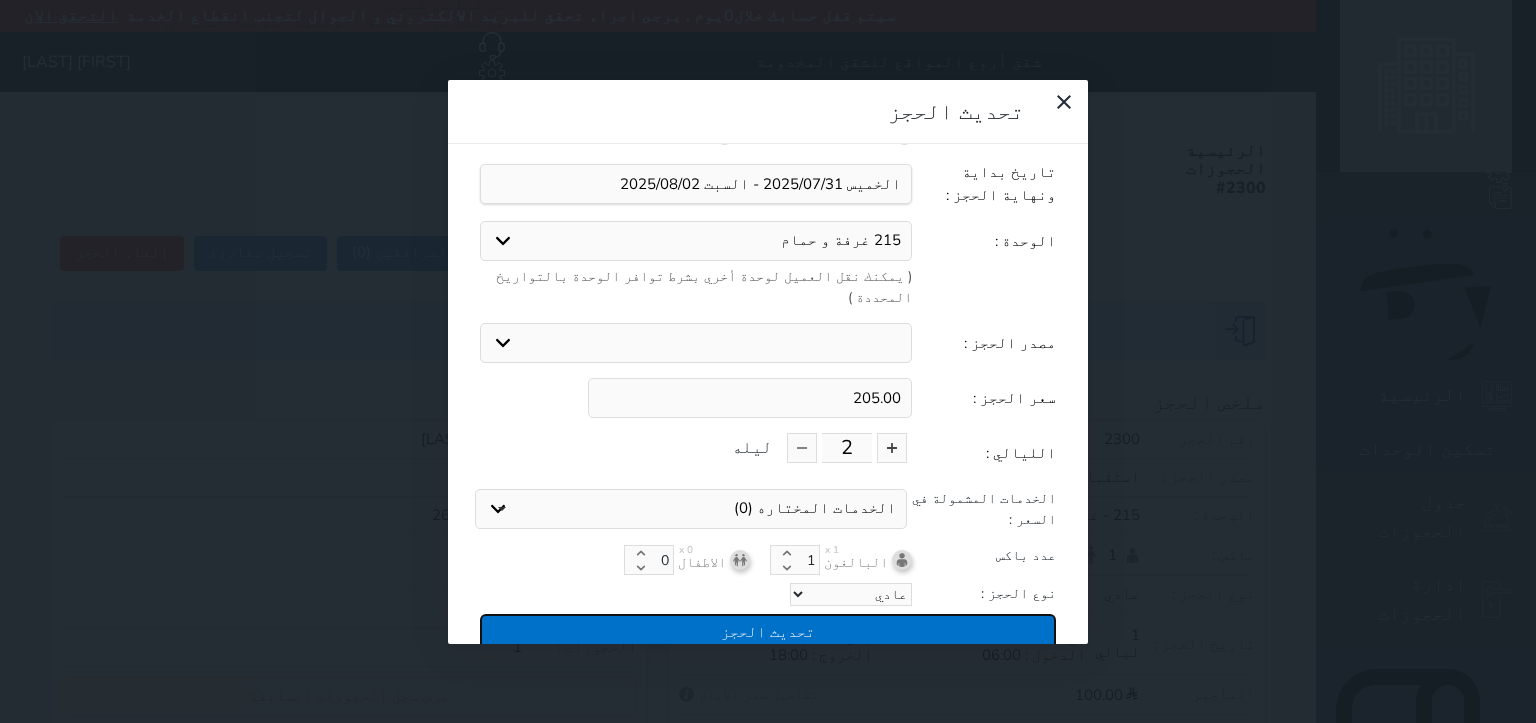 click on "تحديث الحجز" at bounding box center (768, 631) 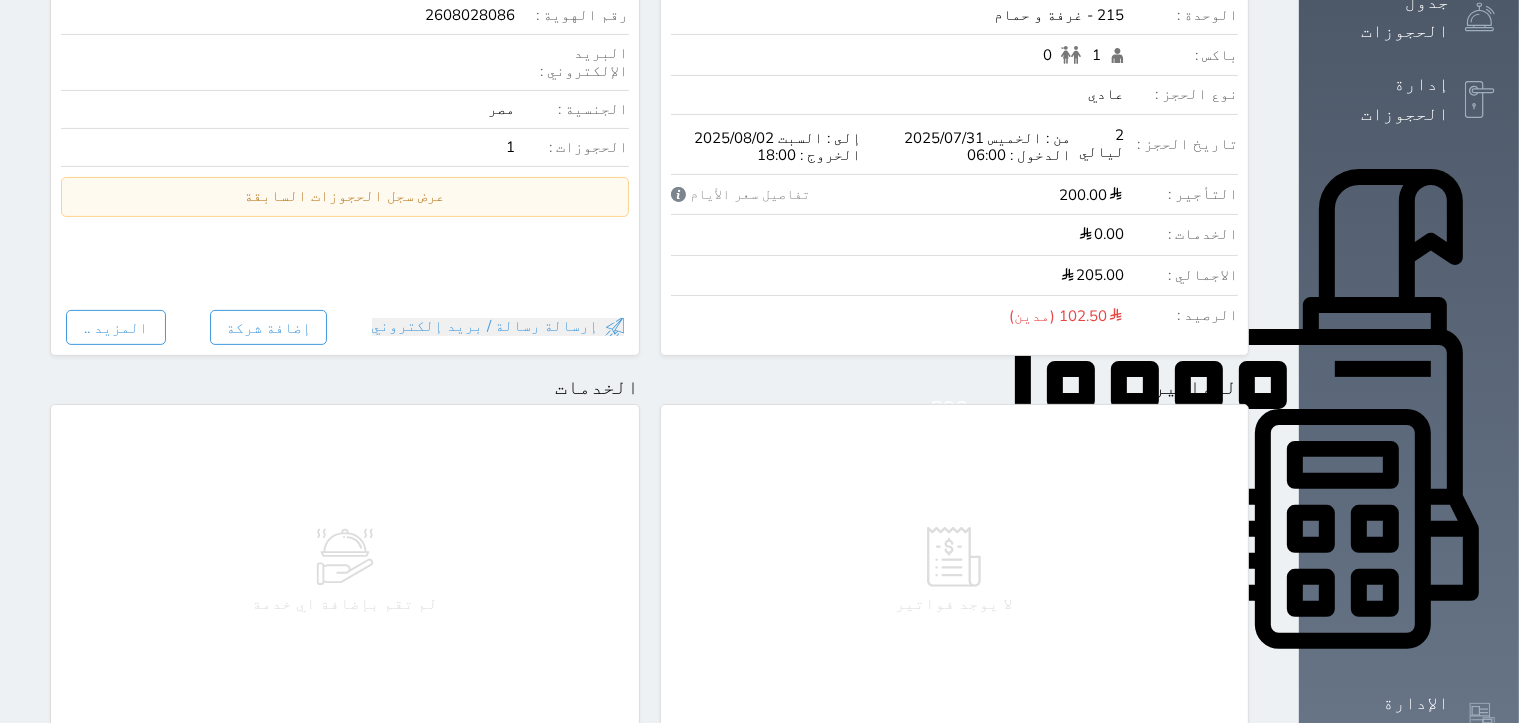 scroll, scrollTop: 1000, scrollLeft: 0, axis: vertical 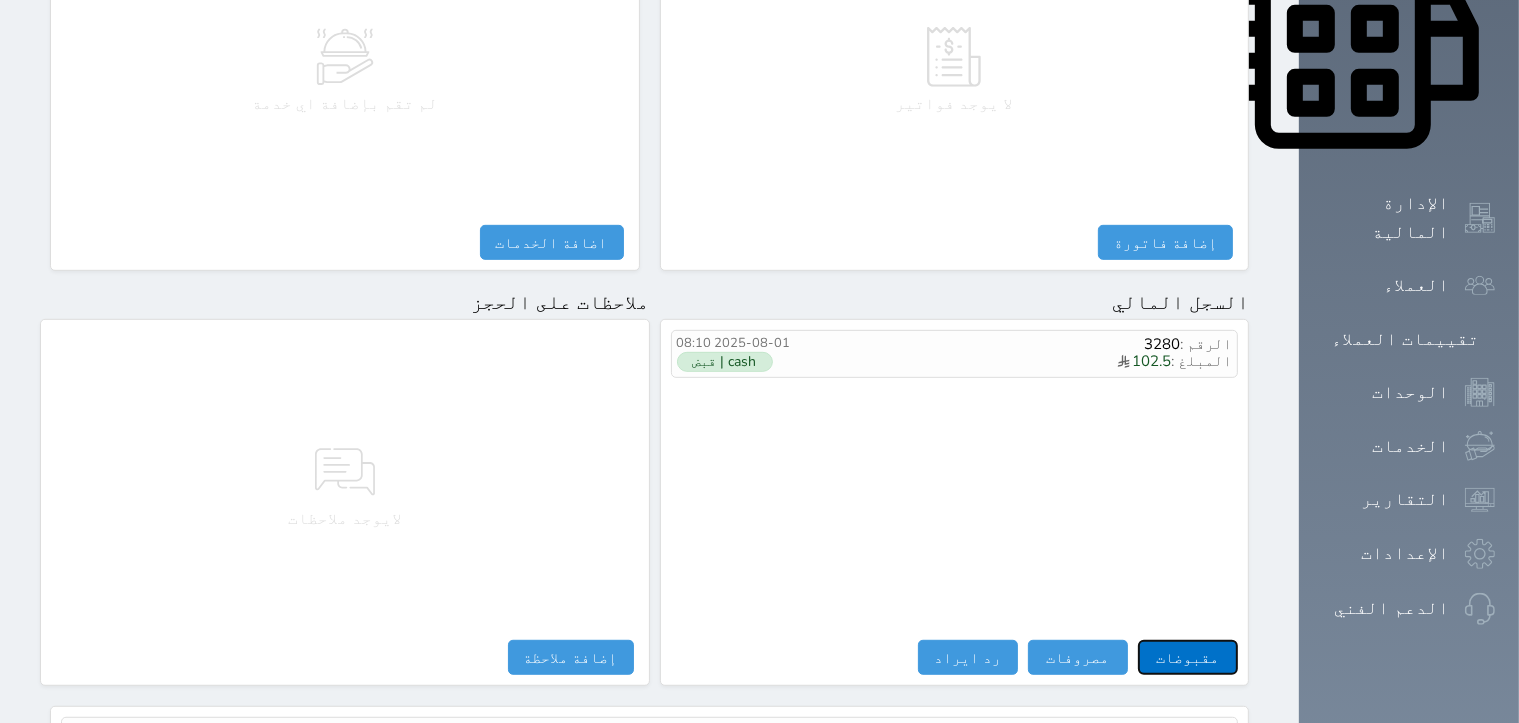 click on "مقبوضات" at bounding box center [1188, 657] 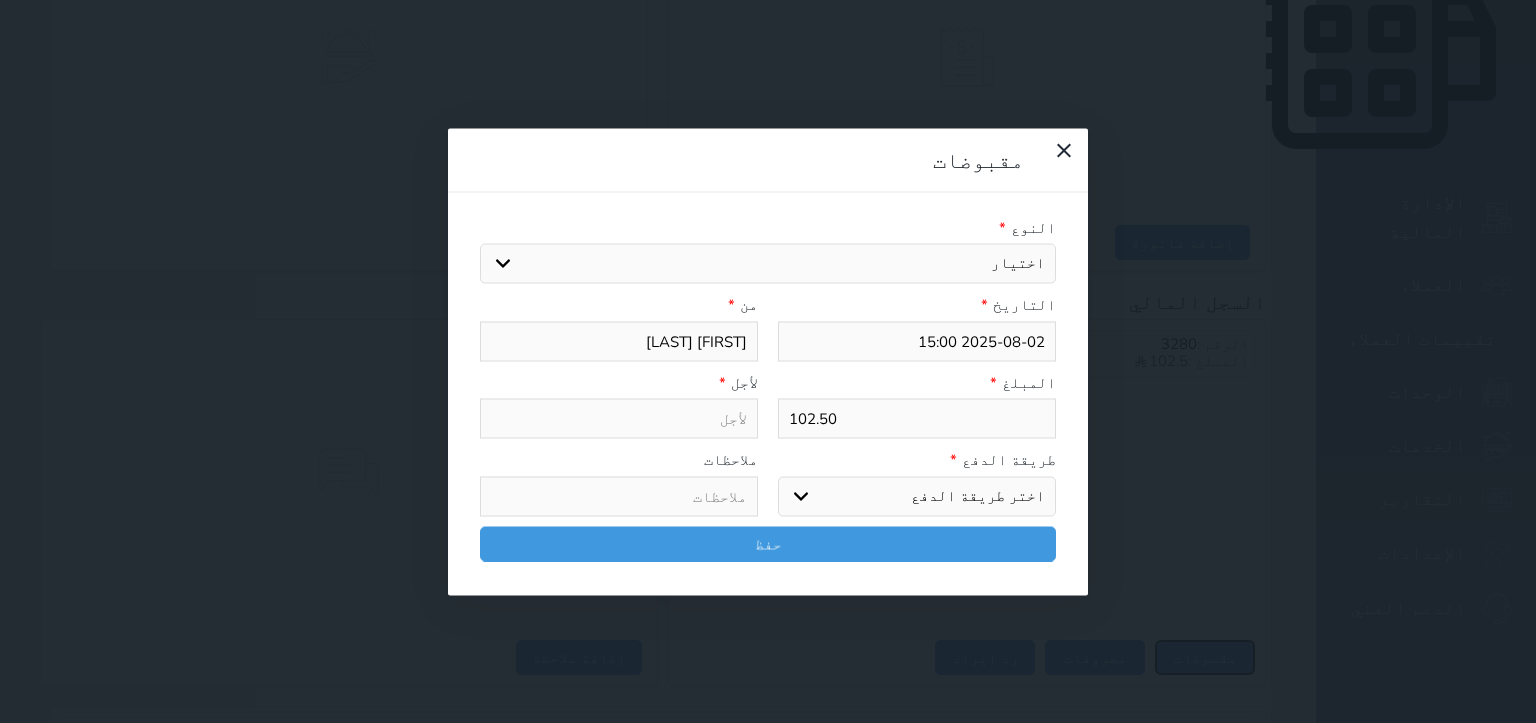 select 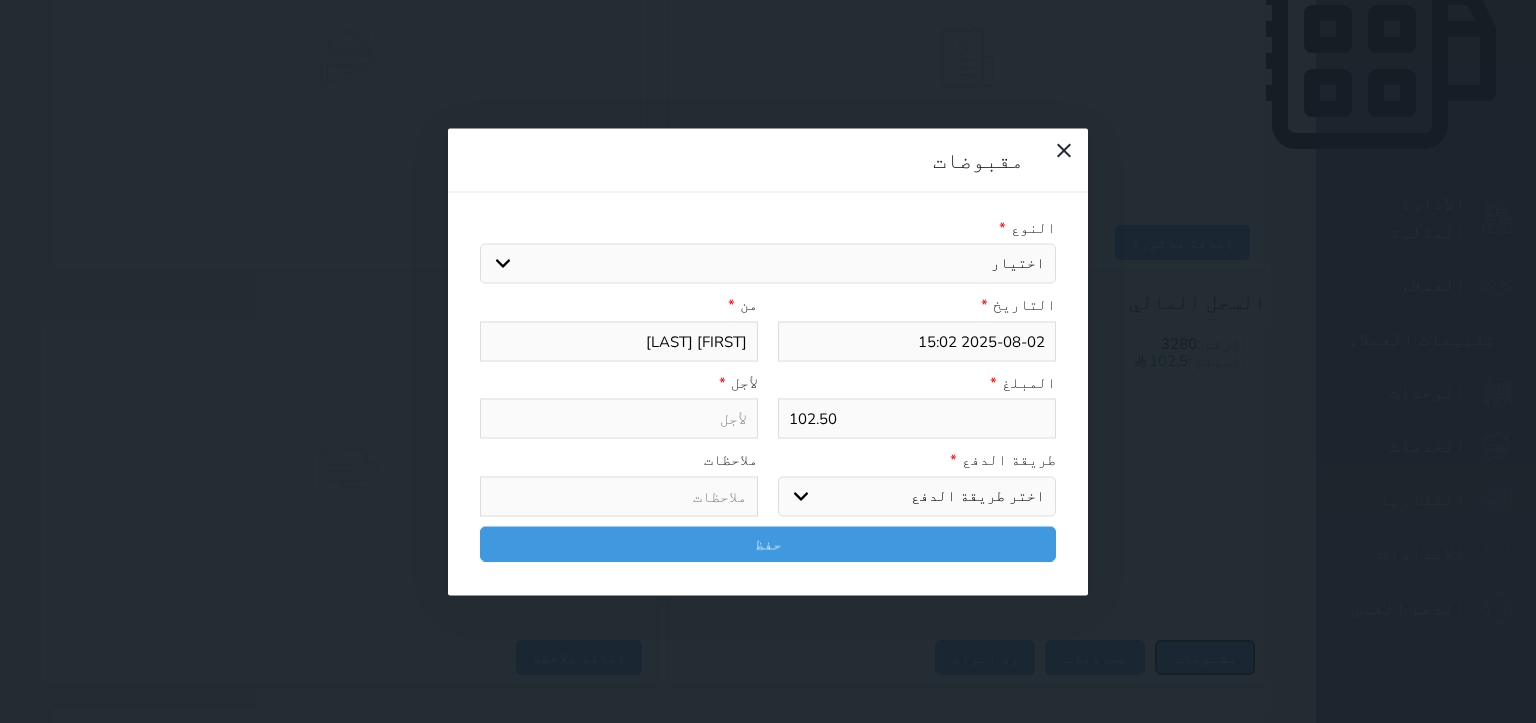select 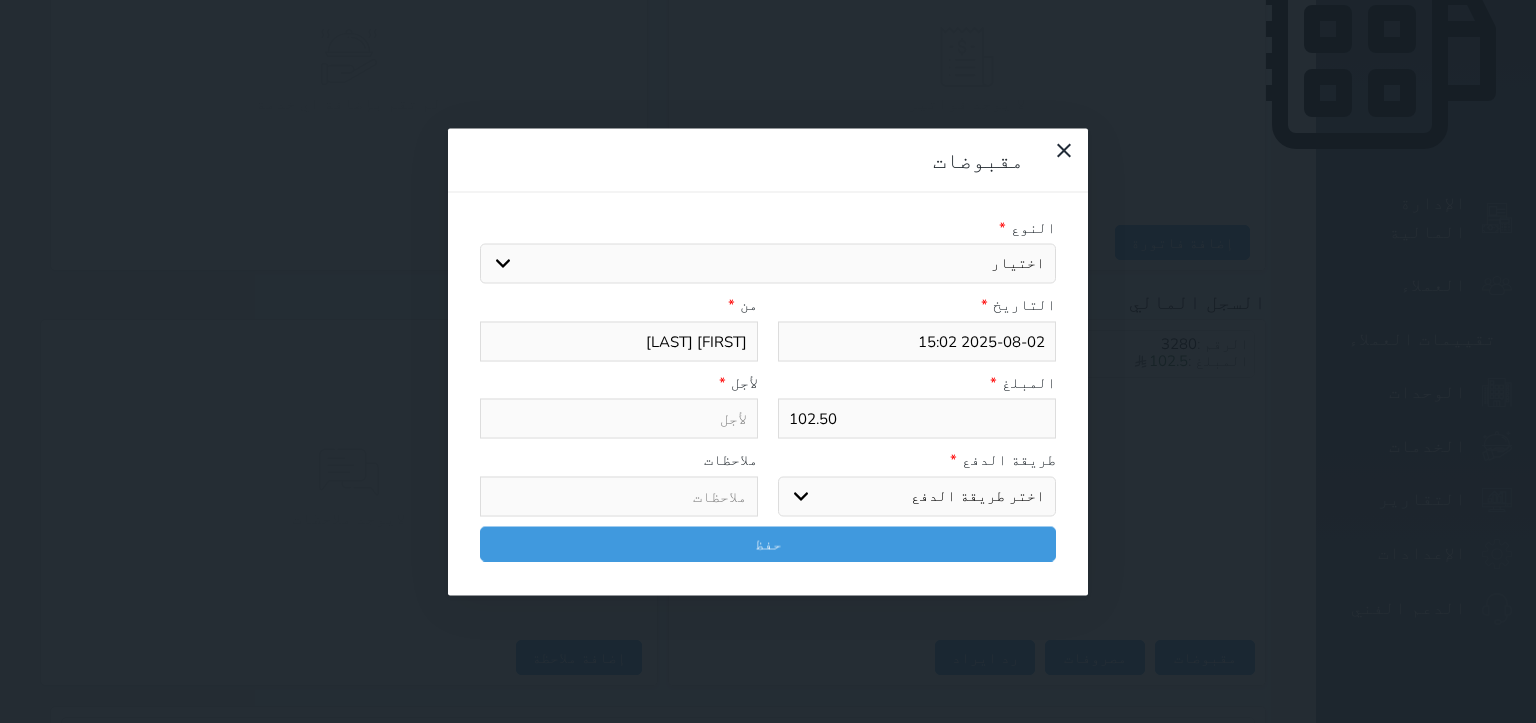 click on "اختيار   مقبوضات عامة قيمة إيجار فواتير تامين عربون لا ينطبق آخر مغسلة واي فاي - الإنترنت مواقف السيارات طعام الأغذية والمشروبات مشروبات المشروبات الباردة المشروبات الساخنة الإفطار غداء عشاء مخبز و كعك حمام سباحة الصالة الرياضية سبا و خدمات الجمال اختيار وإسقاط (خدمات النقل) ميني بار كابل - تلفزيون سرير إضافي تصفيف الشعر التسوق خدمات الجولات السياحية المنظمة خدمات الدليل السياحي" at bounding box center [768, 264] 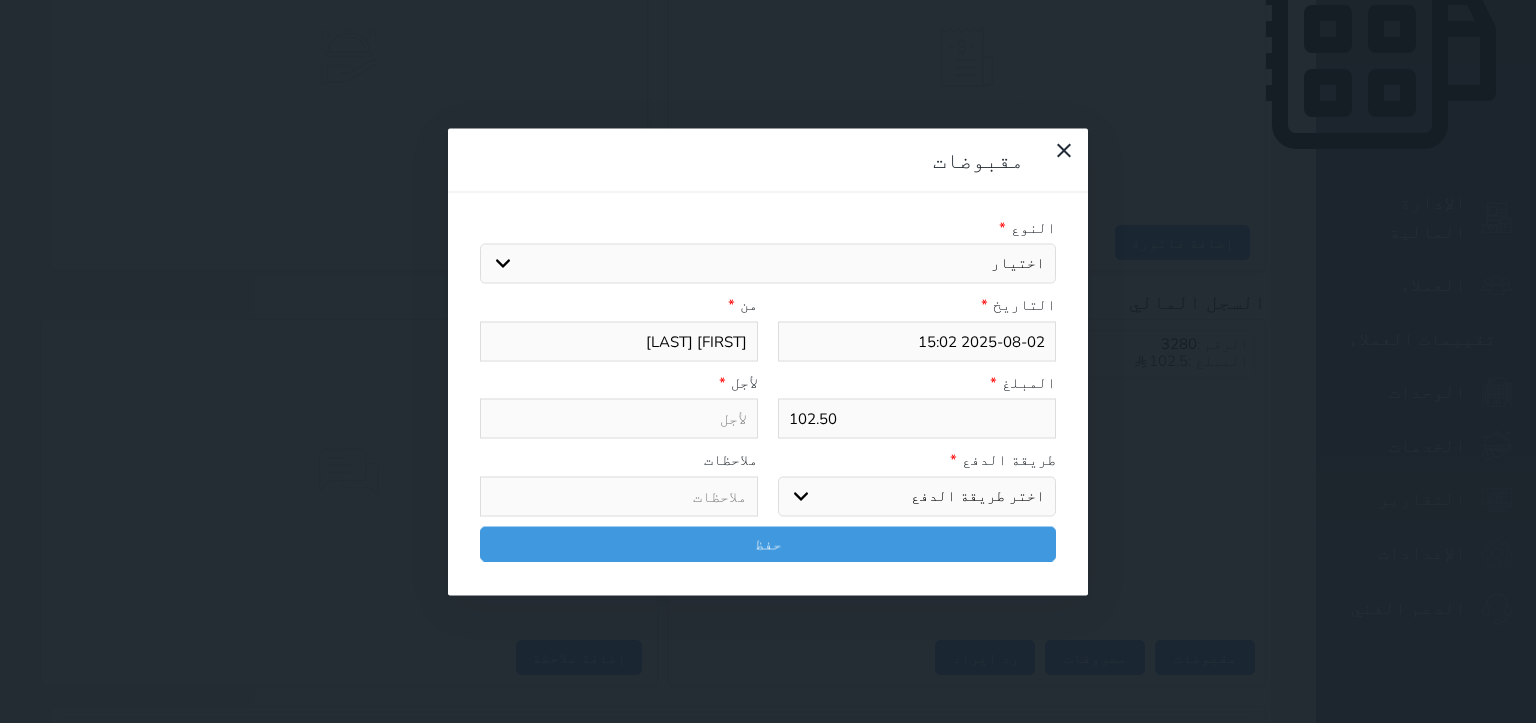select on "115496" 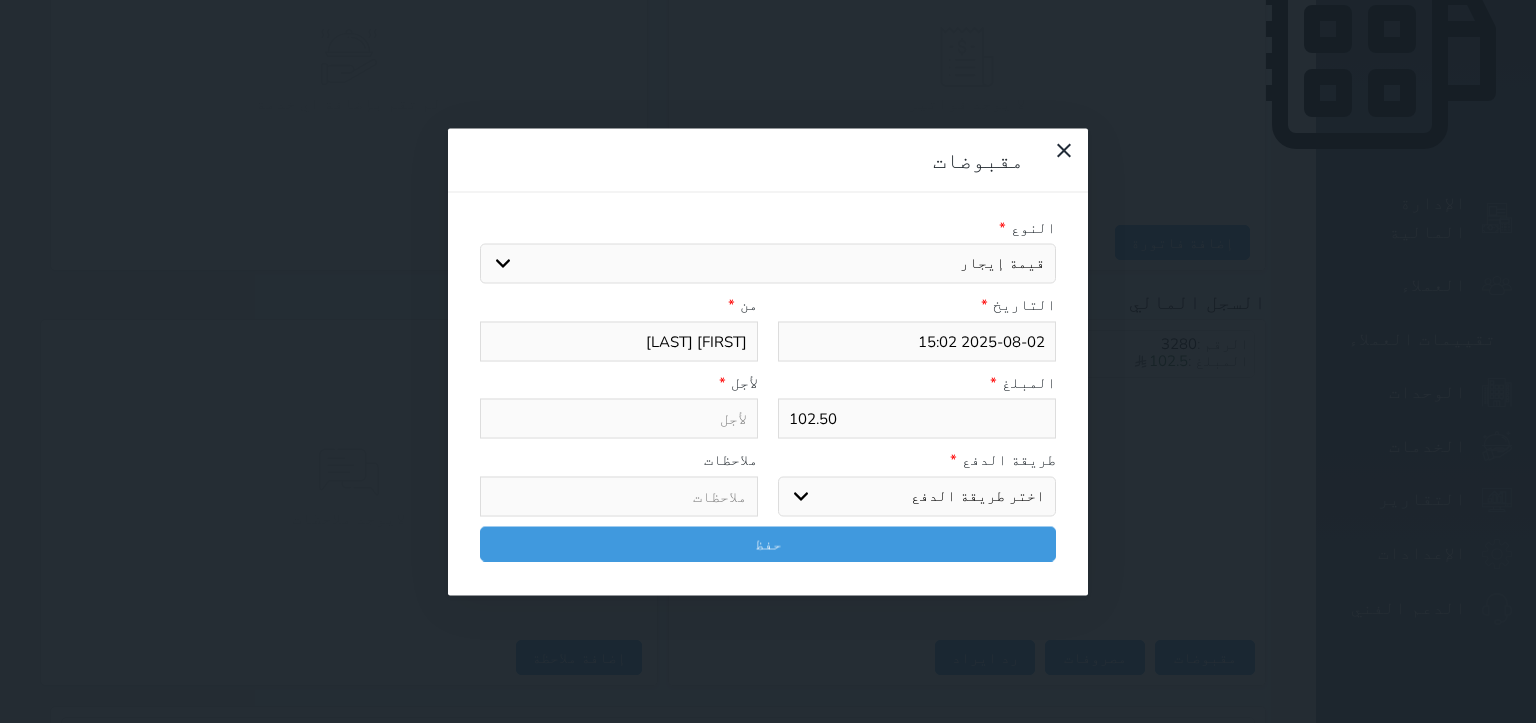 click on "اختيار   مقبوضات عامة قيمة إيجار فواتير تامين عربون لا ينطبق آخر مغسلة واي فاي - الإنترنت مواقف السيارات طعام الأغذية والمشروبات مشروبات المشروبات الباردة المشروبات الساخنة الإفطار غداء عشاء مخبز و كعك حمام سباحة الصالة الرياضية سبا و خدمات الجمال اختيار وإسقاط (خدمات النقل) ميني بار كابل - تلفزيون سرير إضافي تصفيف الشعر التسوق خدمات الجولات السياحية المنظمة خدمات الدليل السياحي" at bounding box center [768, 264] 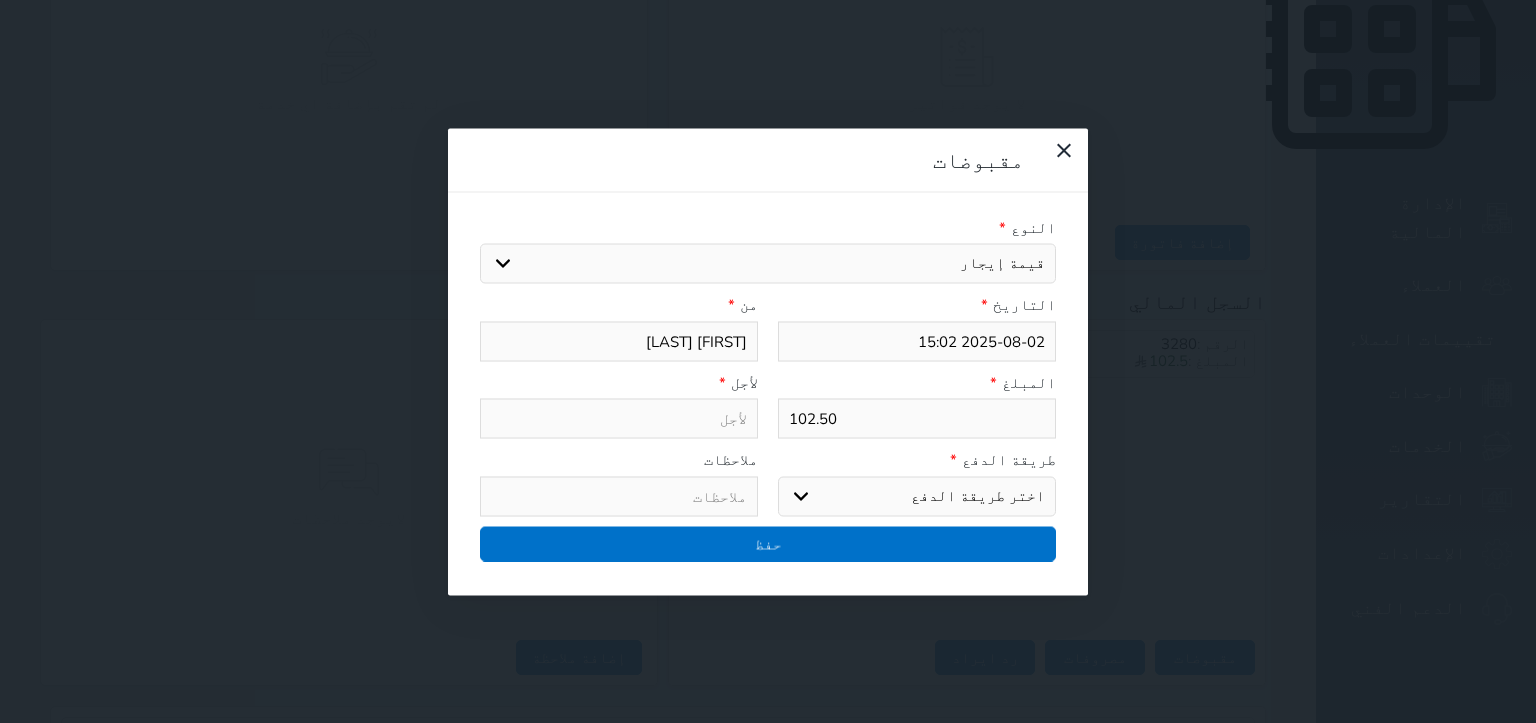 type on "قيمة إيجار - الوحدة - 215" 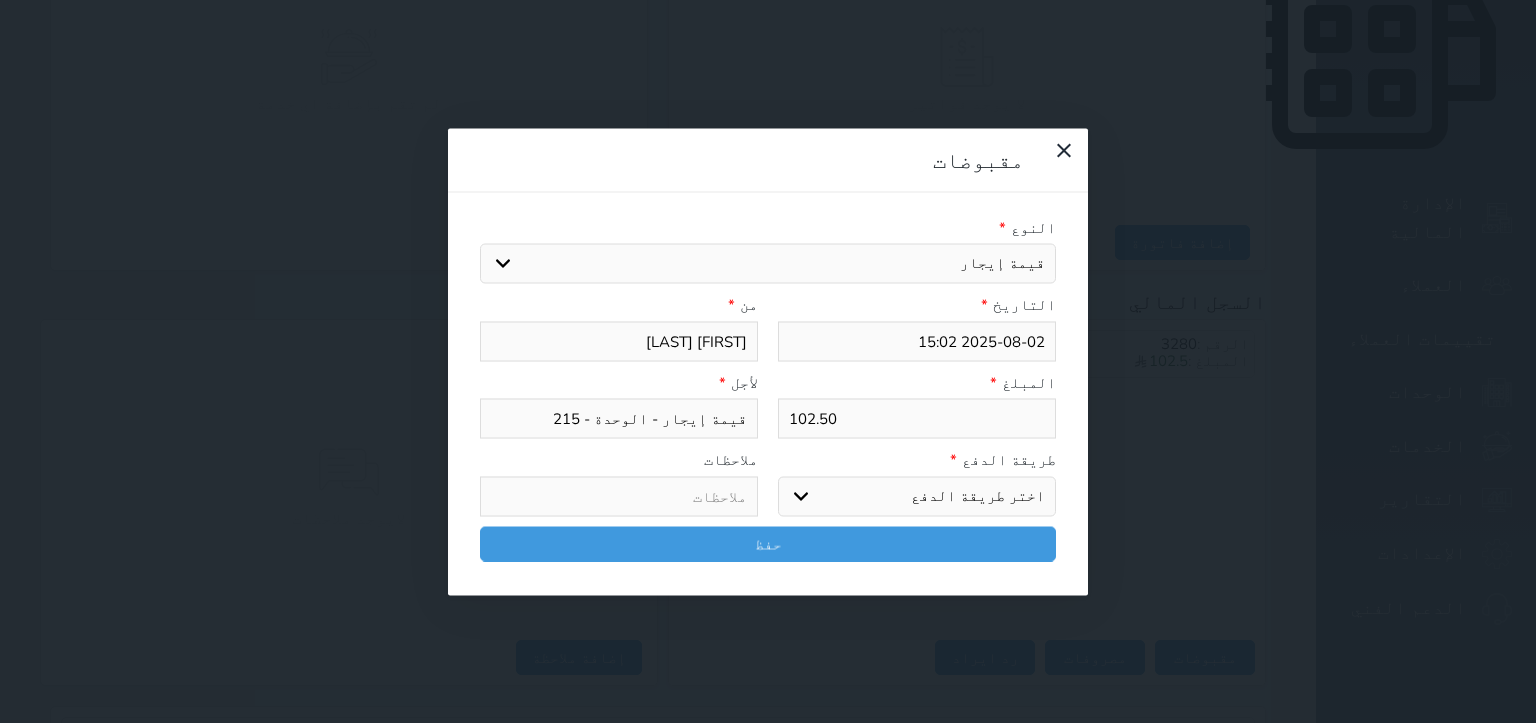 click on "اختر طريقة الدفع   دفع نقدى   تحويل بنكى   مدى   بطاقة ائتمان   آجل" at bounding box center (917, 496) 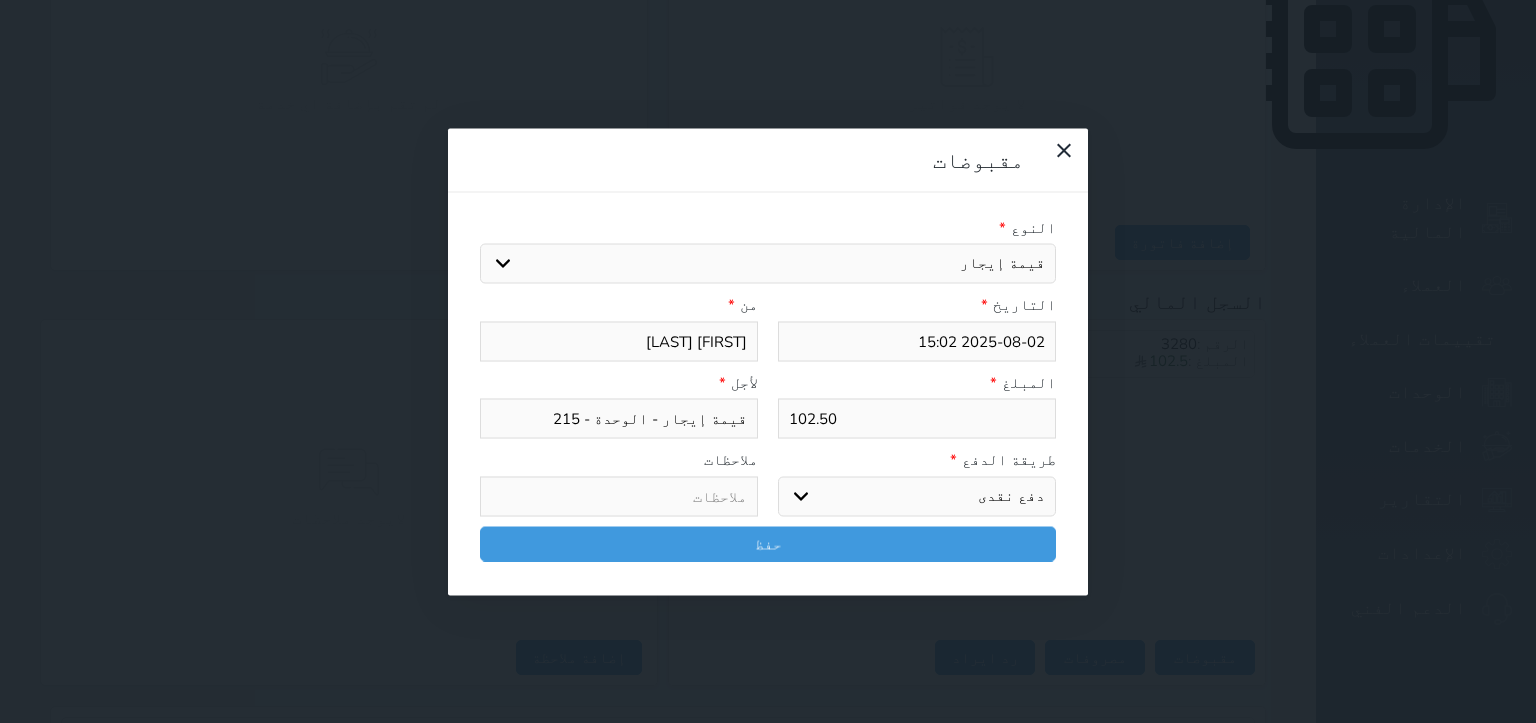click on "اختر طريقة الدفع   دفع نقدى   تحويل بنكى   مدى   بطاقة ائتمان   آجل" at bounding box center [917, 496] 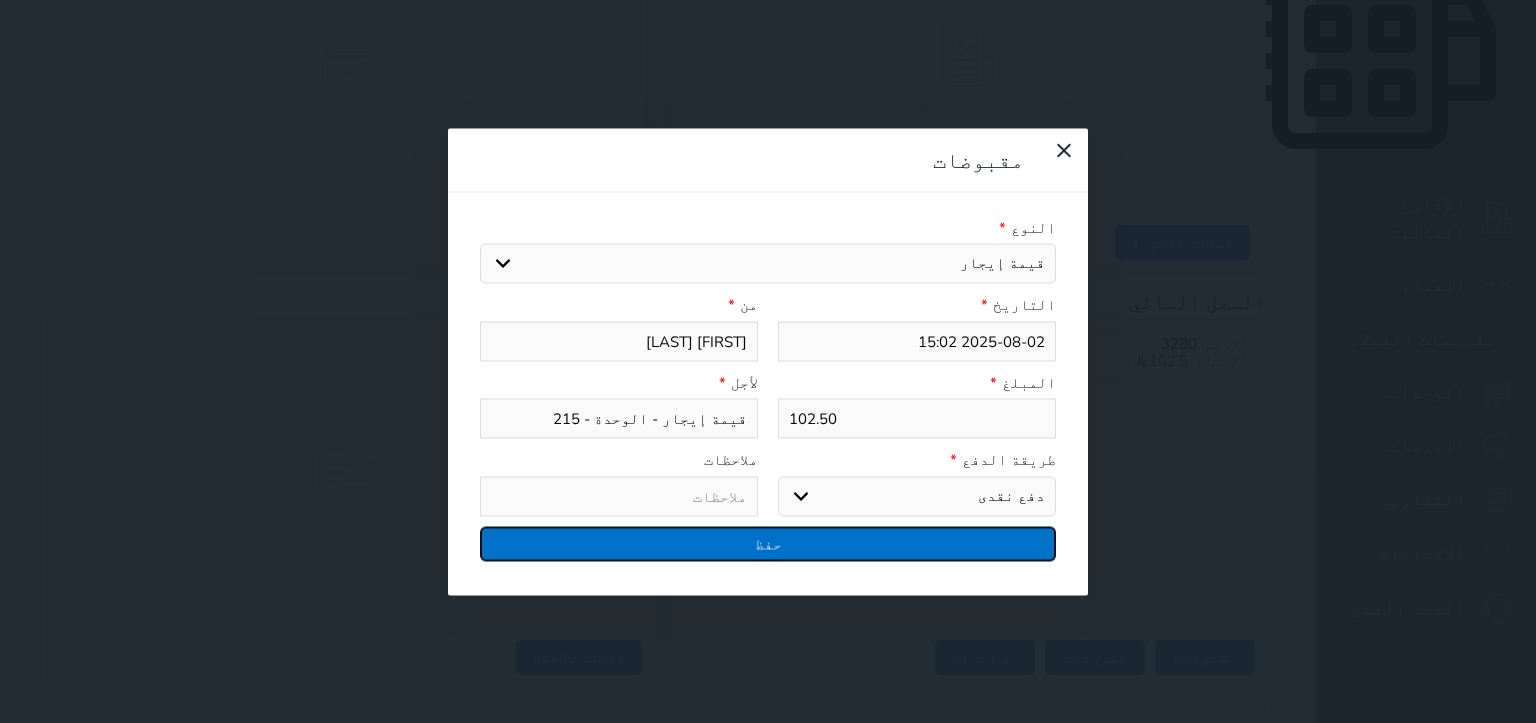 click on "حفظ" at bounding box center [768, 543] 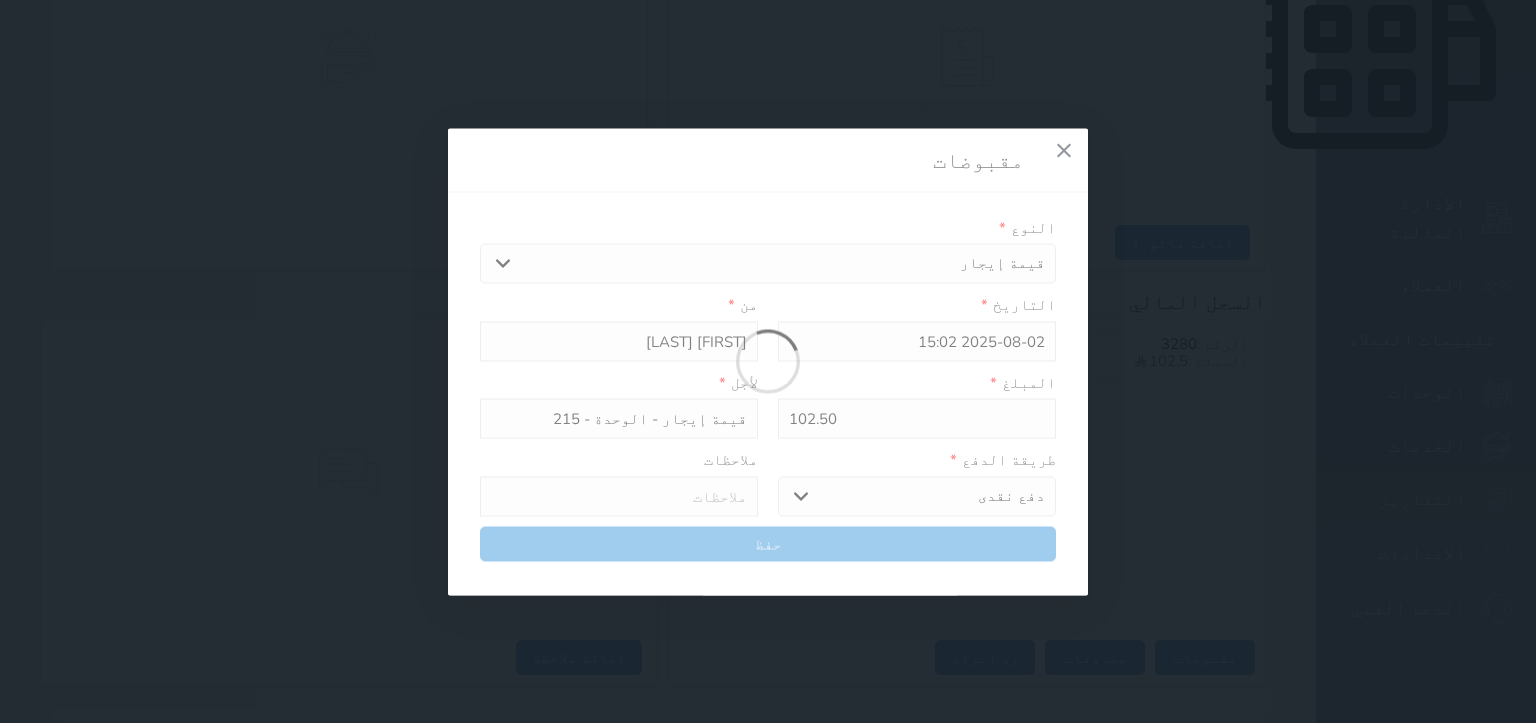 select 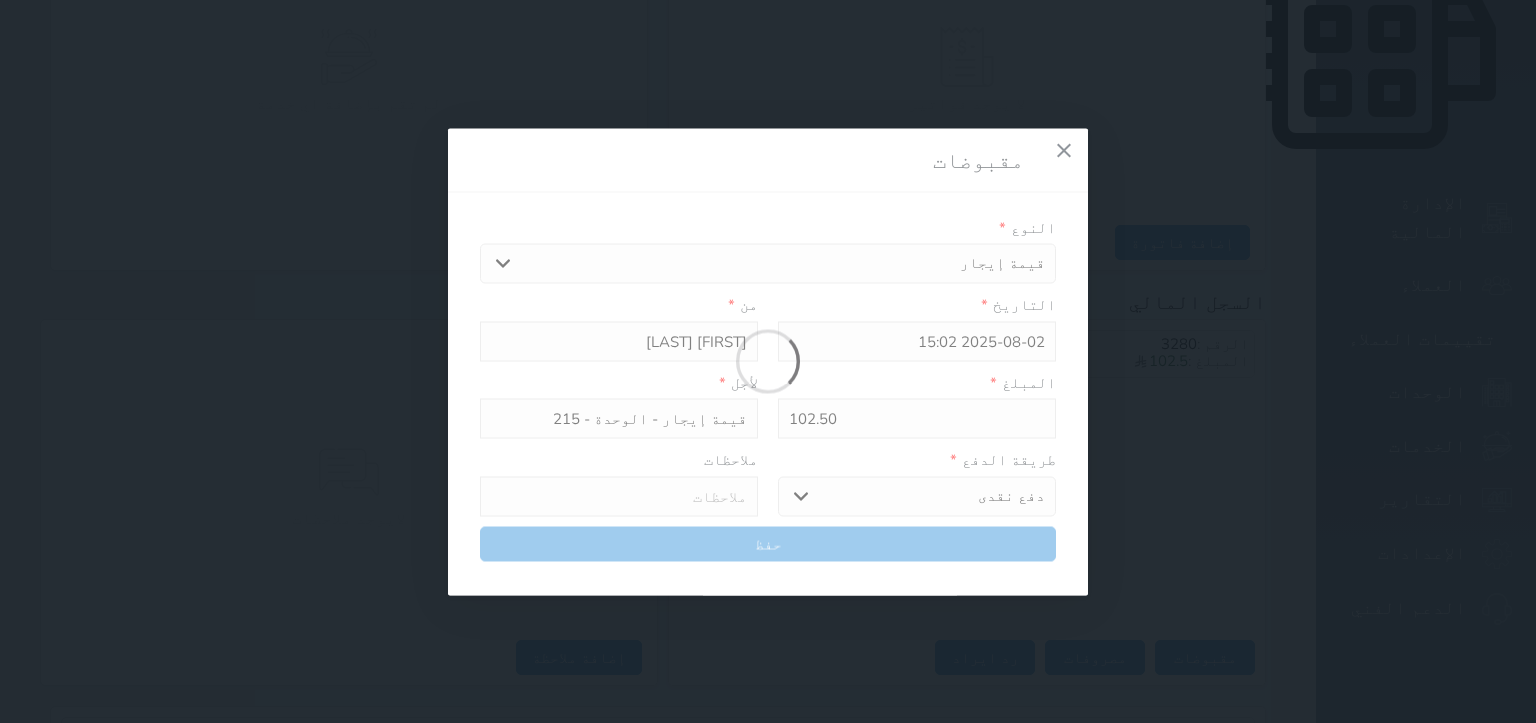 type 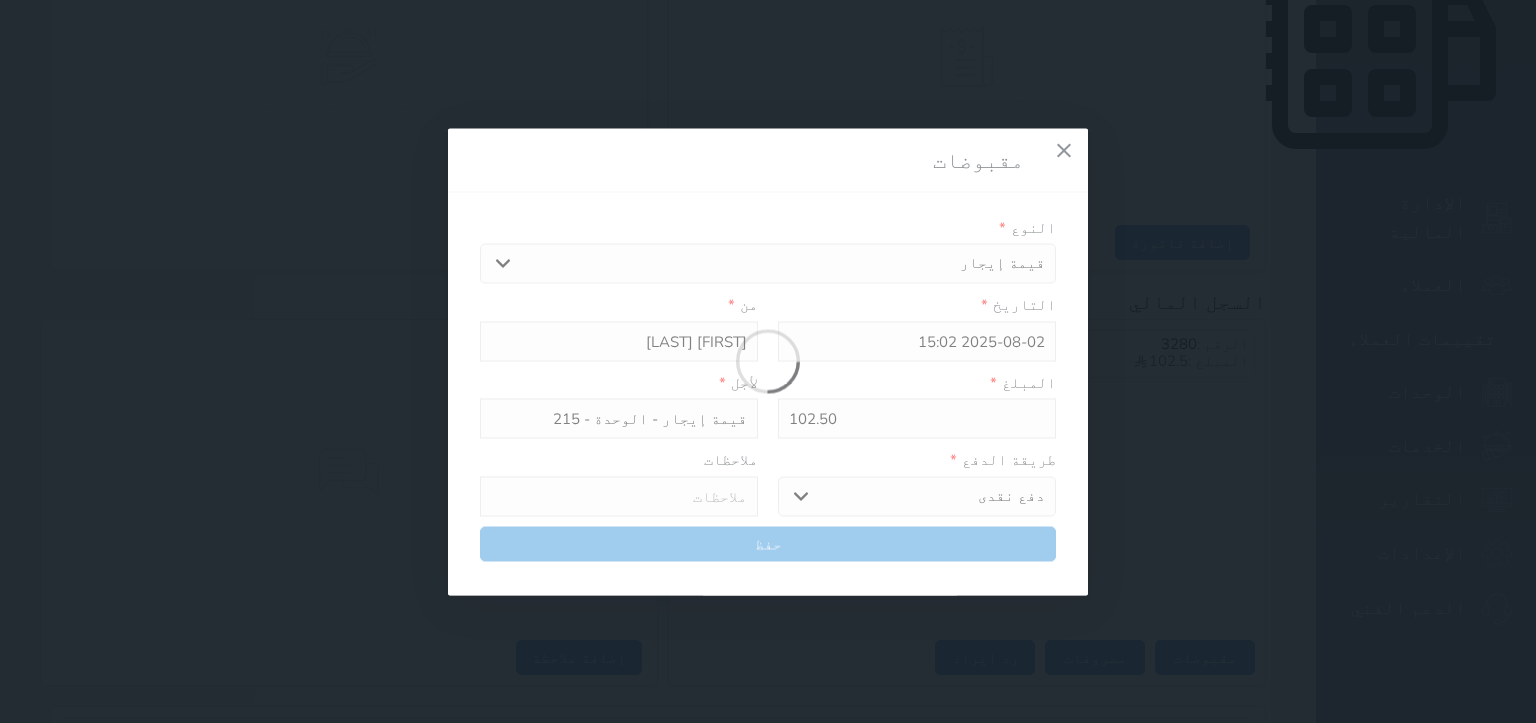 type on "0" 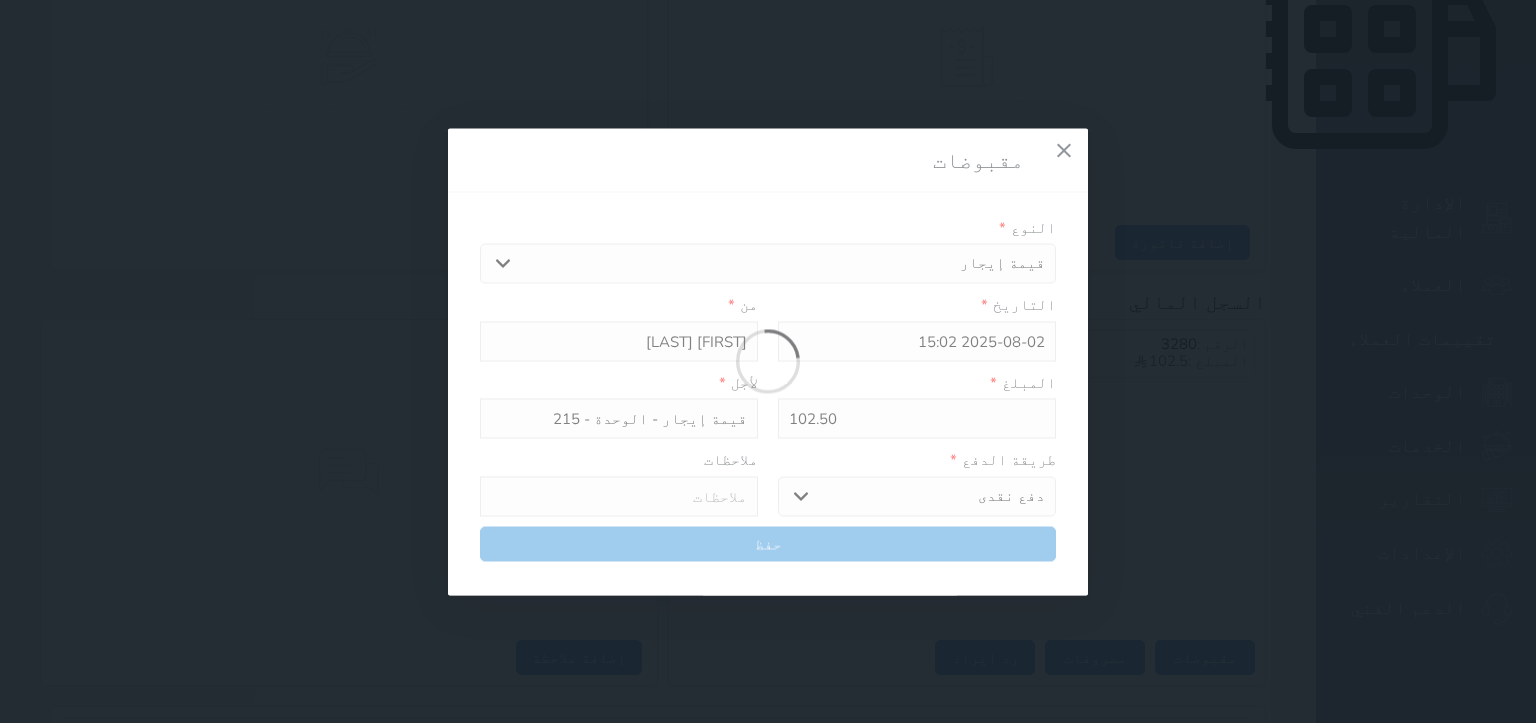 select 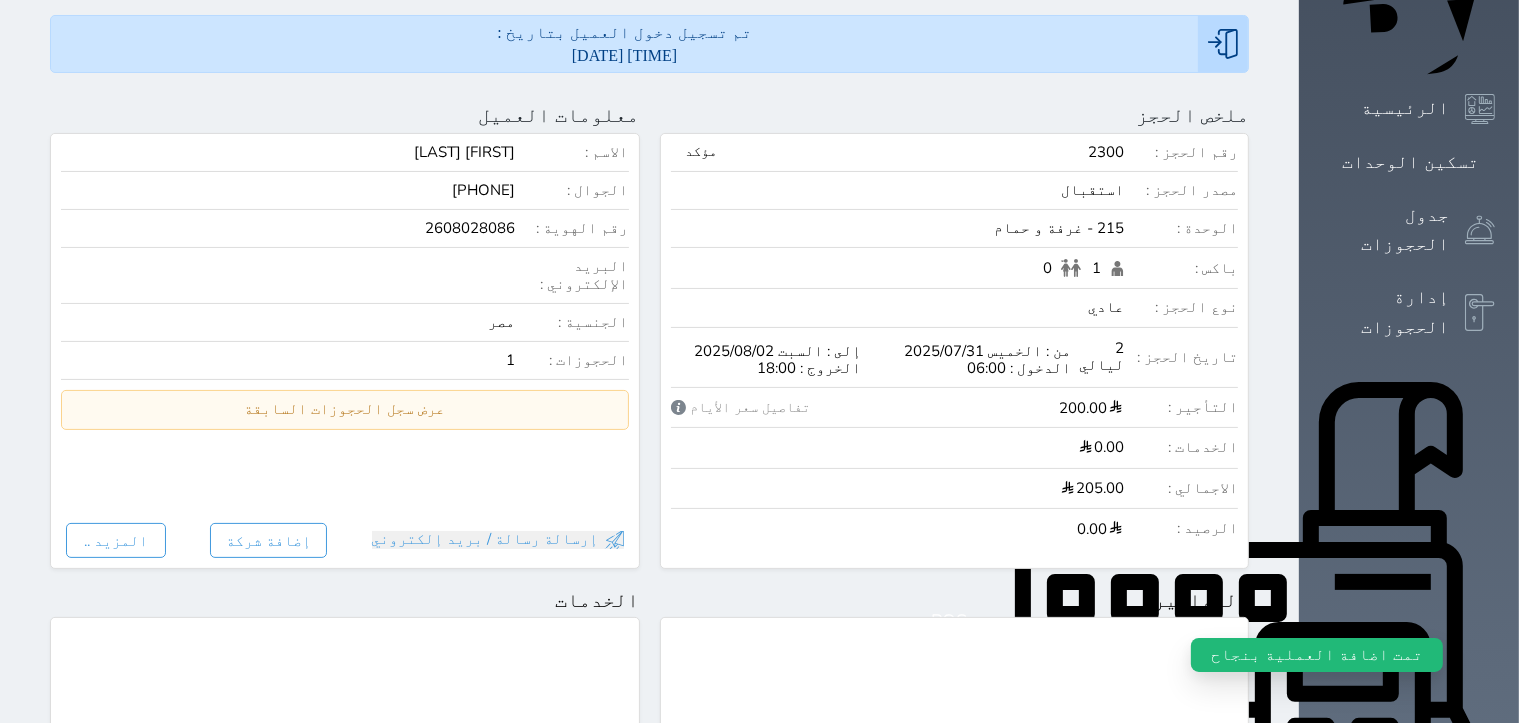 scroll, scrollTop: 0, scrollLeft: 0, axis: both 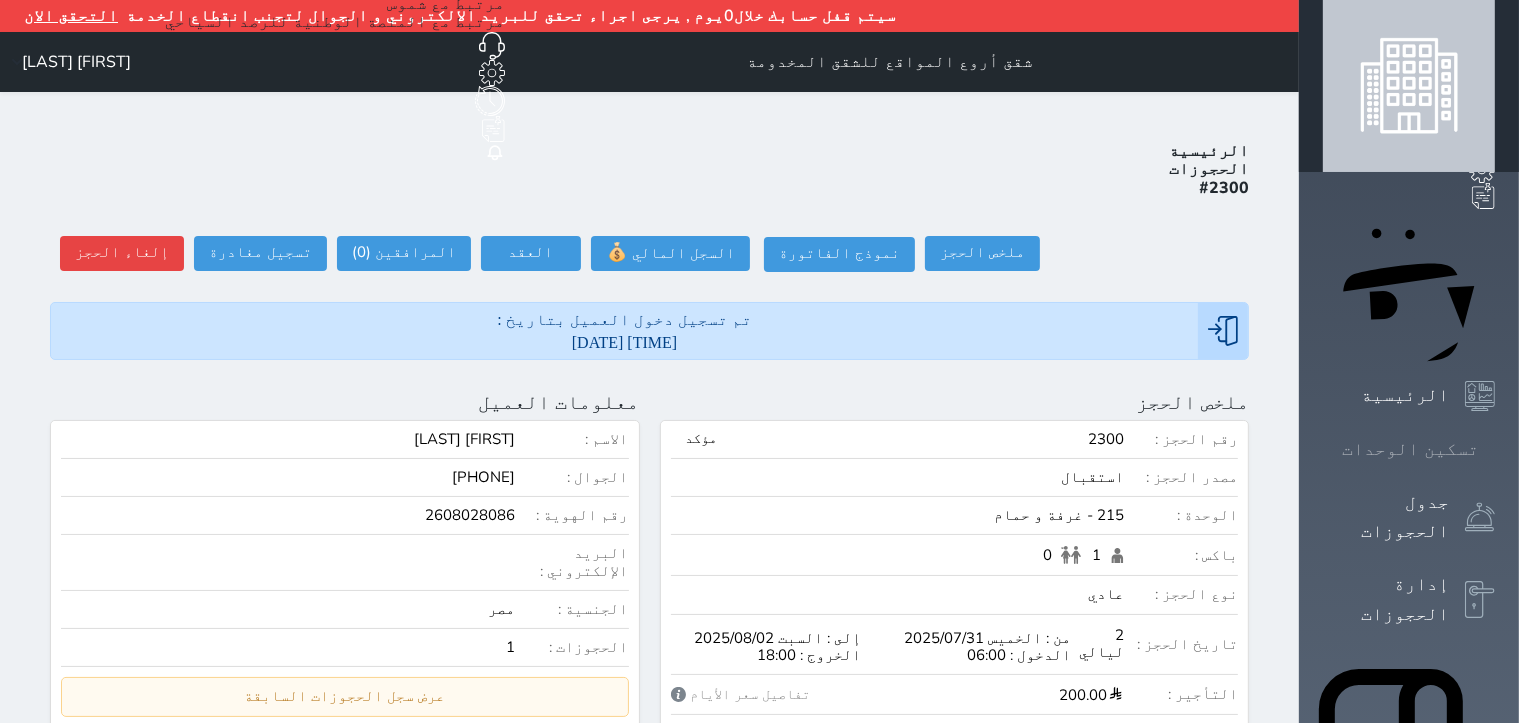 click at bounding box center [1495, 449] 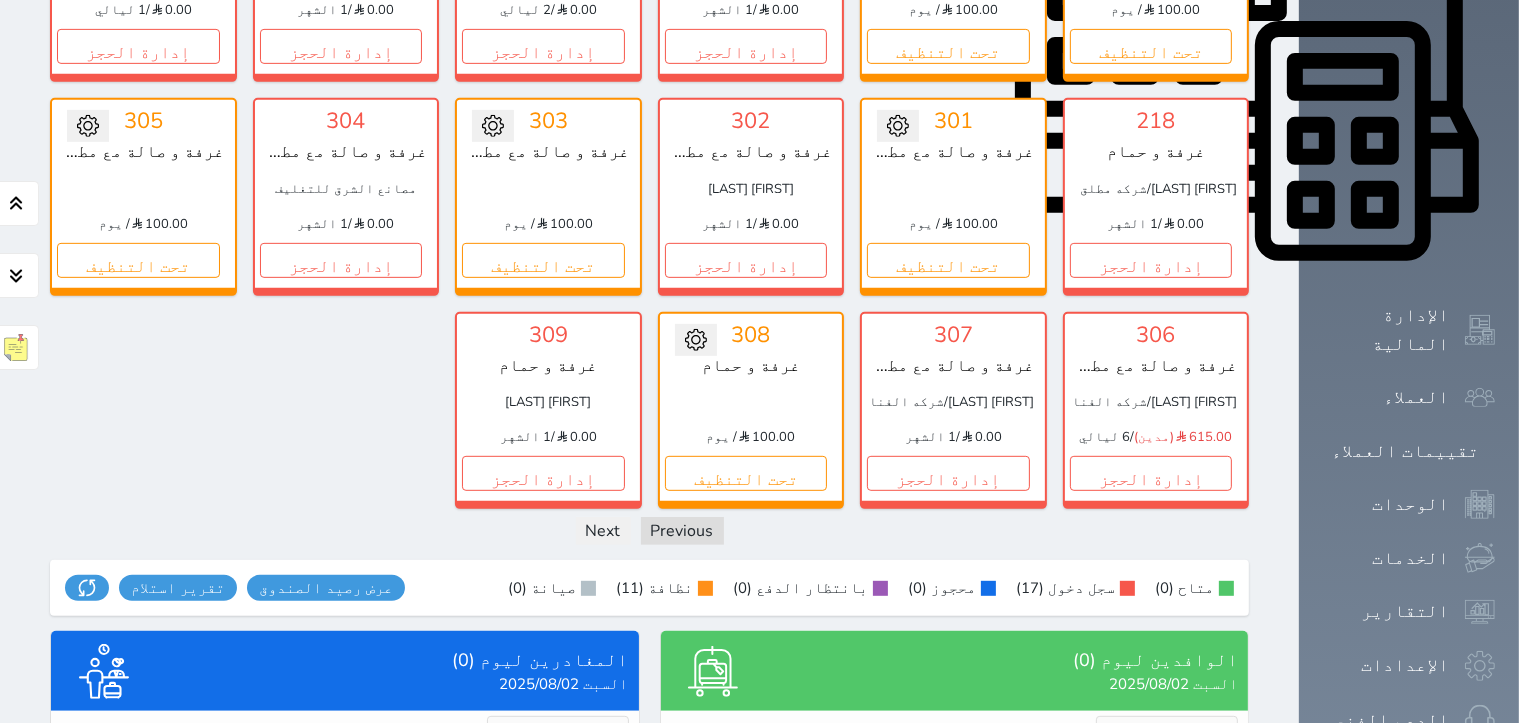 scroll, scrollTop: 909, scrollLeft: 0, axis: vertical 